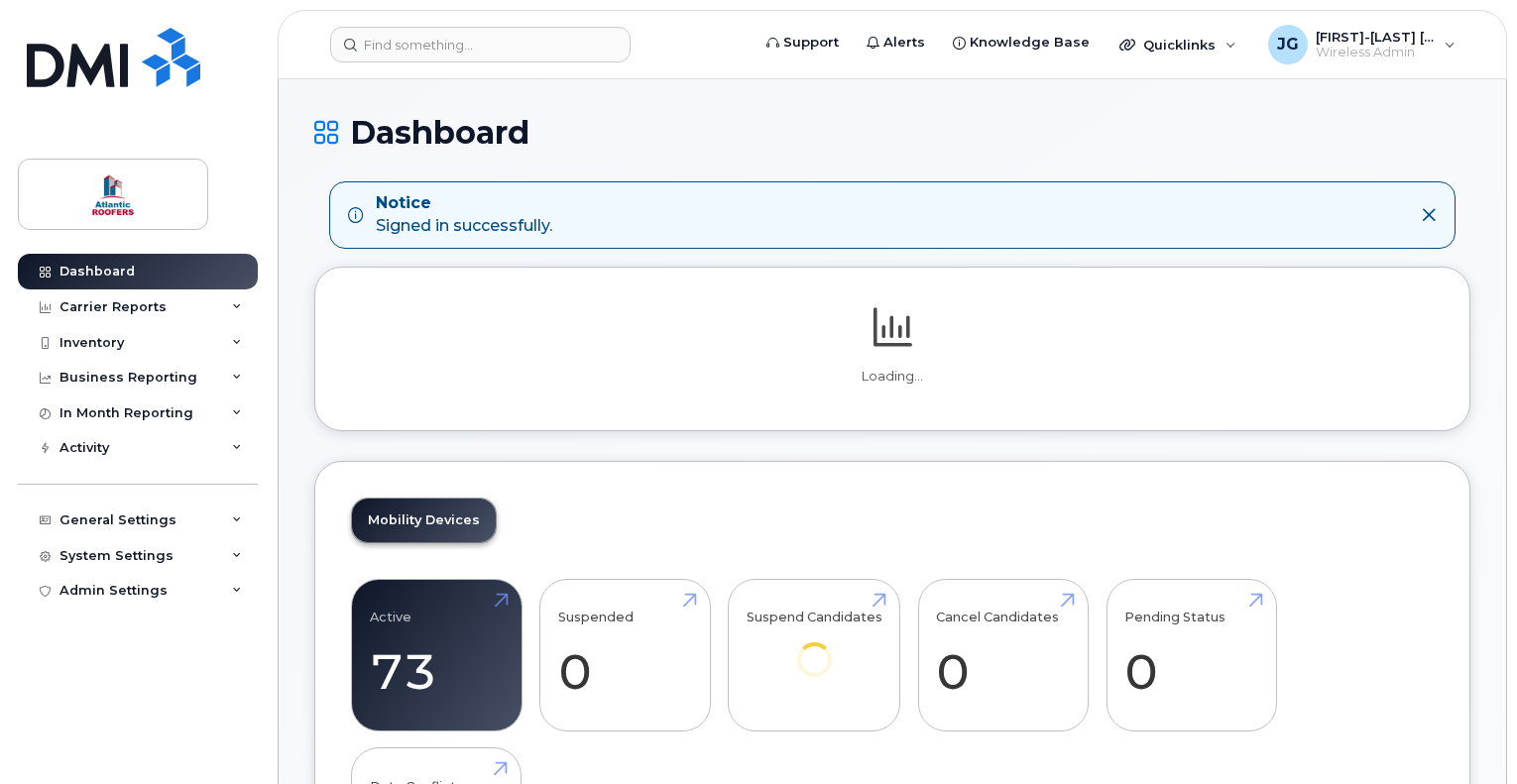 scroll, scrollTop: 0, scrollLeft: 0, axis: both 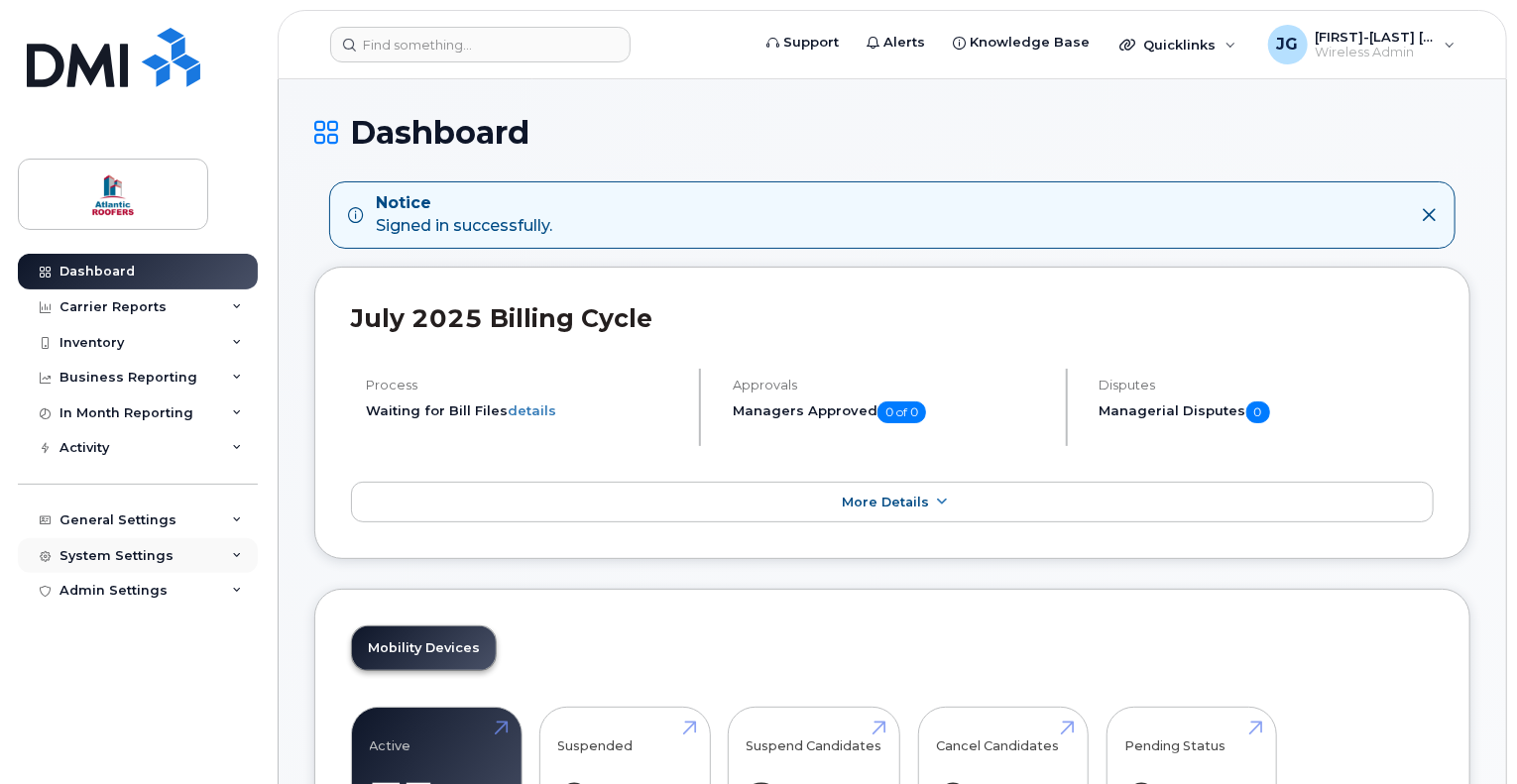 click on "System Settings" at bounding box center [116, 556] 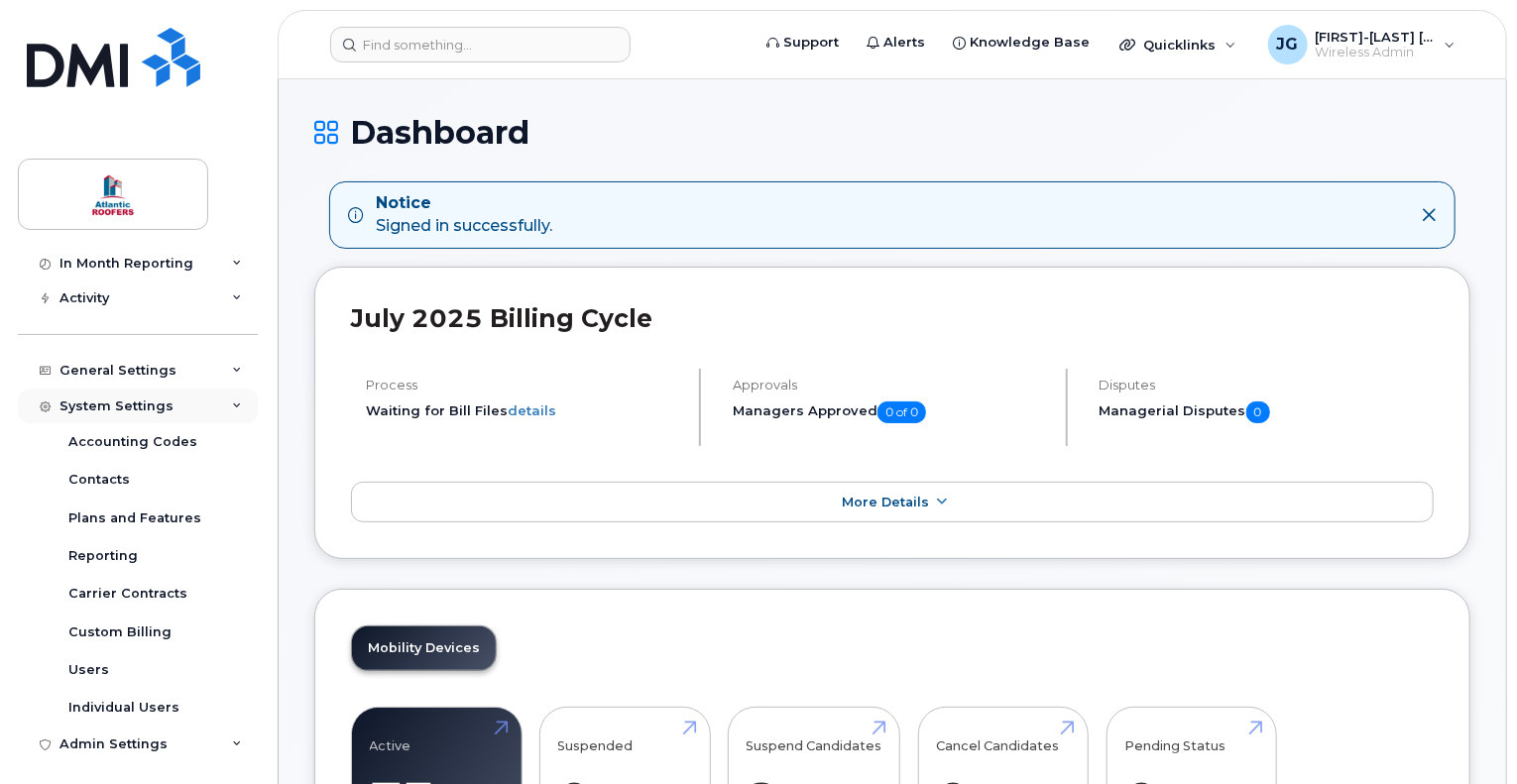 scroll, scrollTop: 157, scrollLeft: 0, axis: vertical 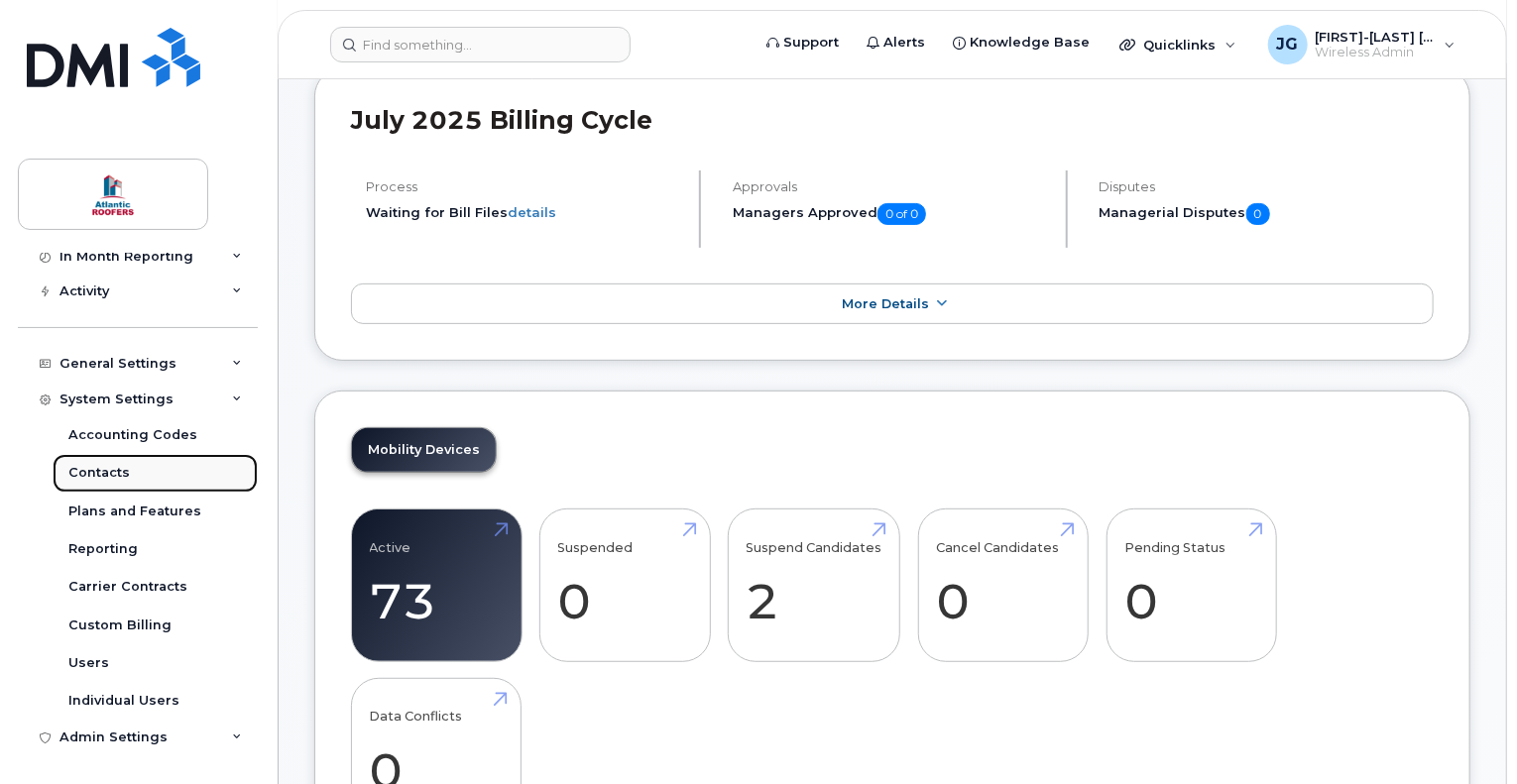click on "Contacts" at bounding box center (99, 473) 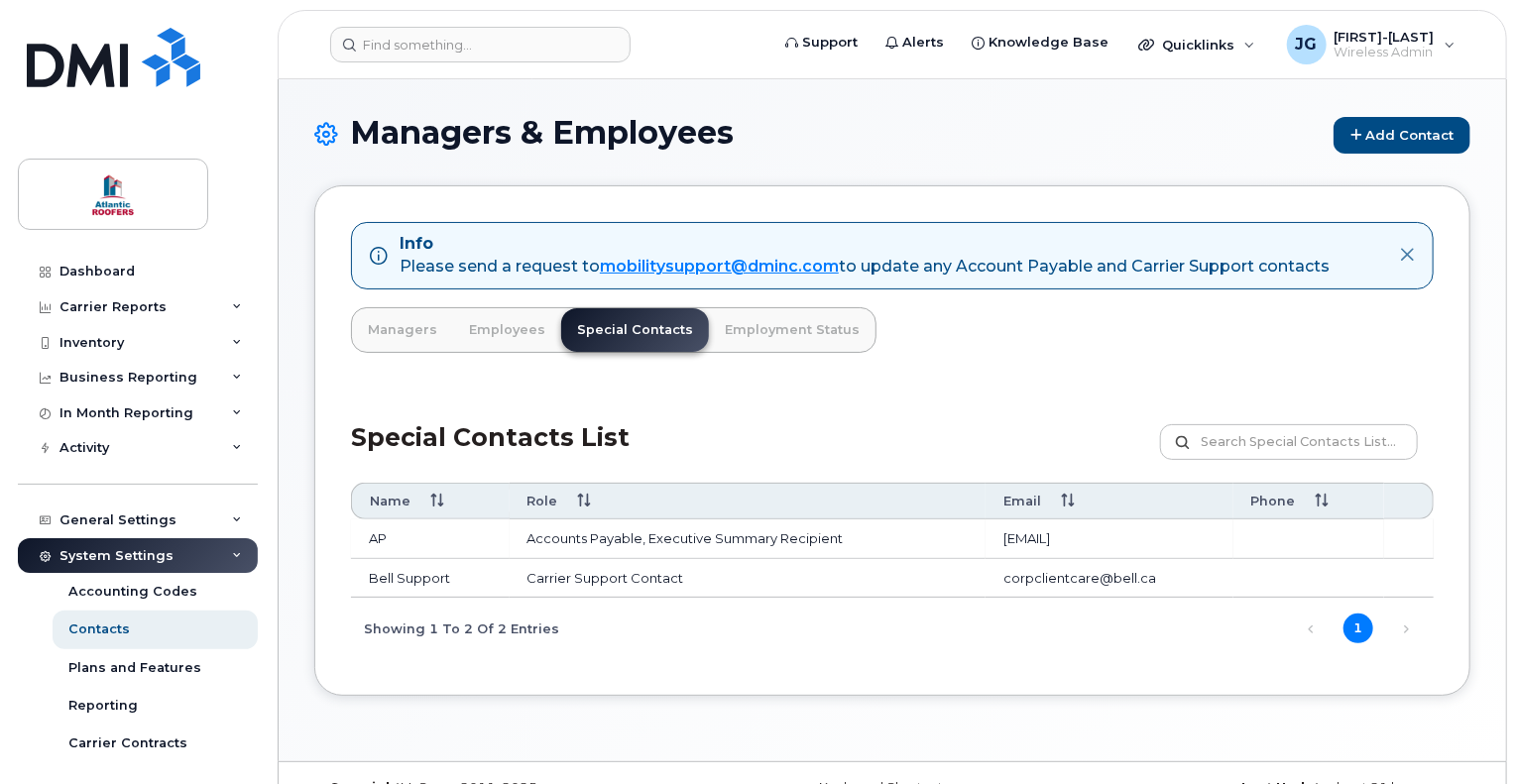 scroll, scrollTop: 38, scrollLeft: 0, axis: vertical 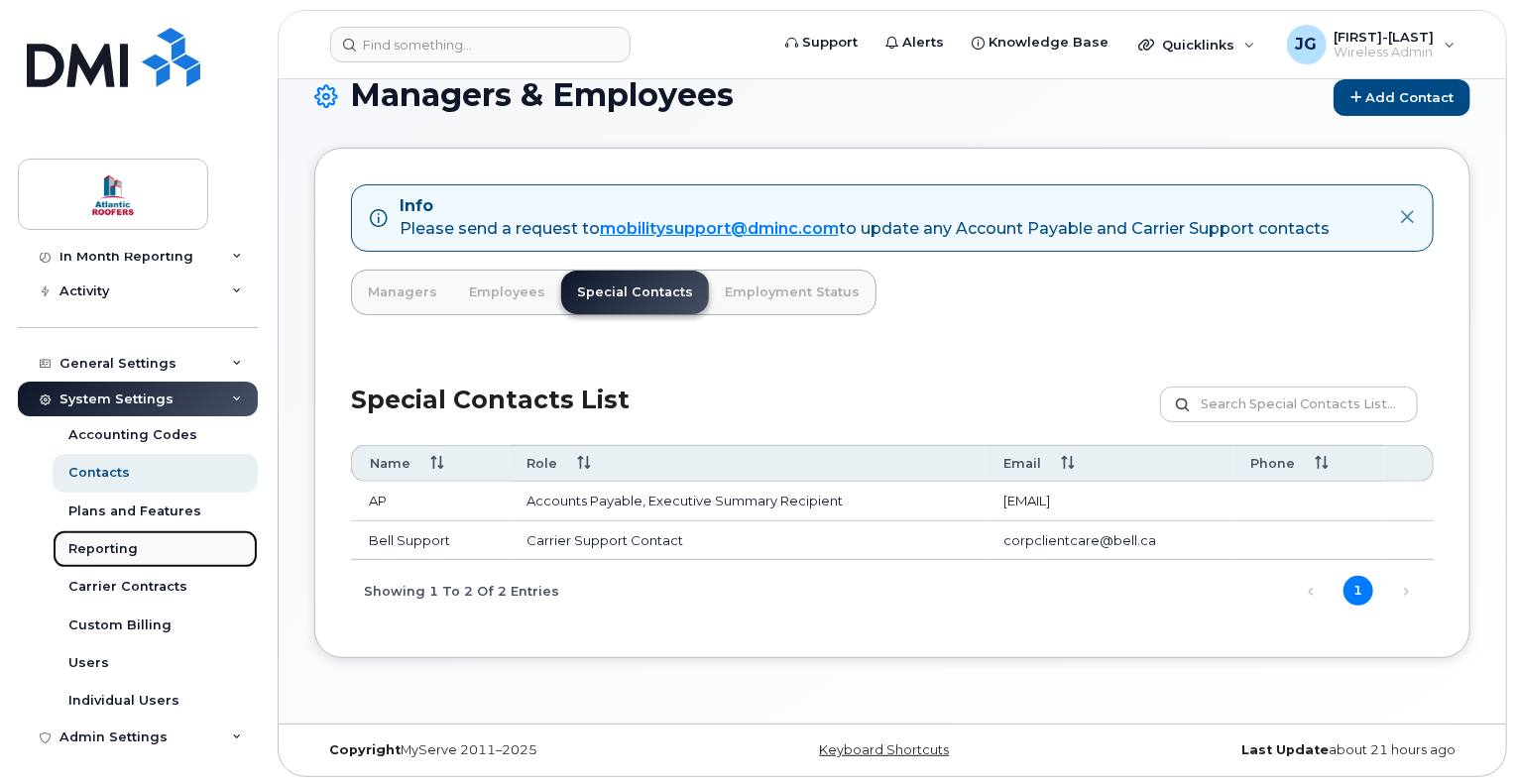 click on "Reporting" at bounding box center (155, 549) 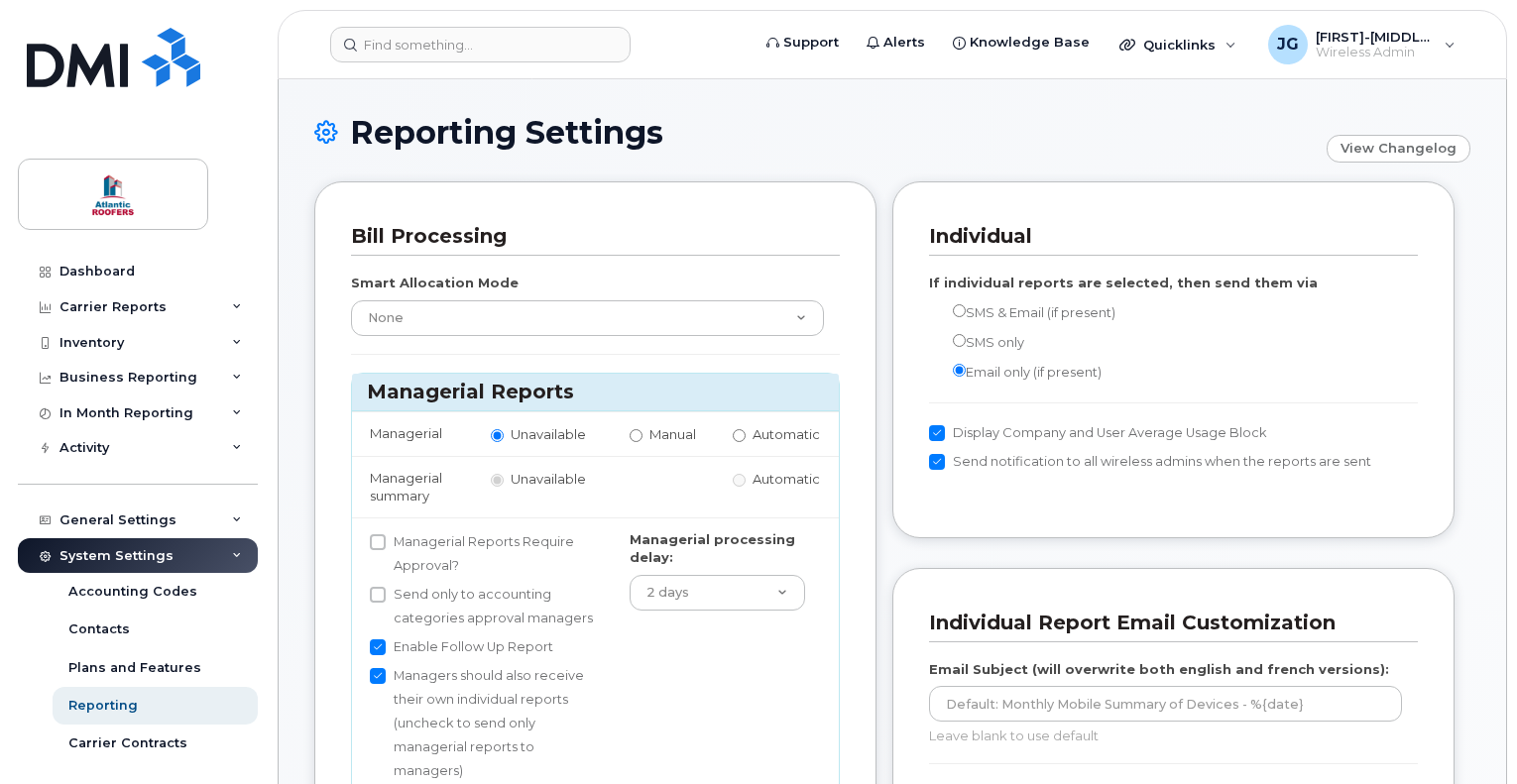 scroll, scrollTop: 0, scrollLeft: 0, axis: both 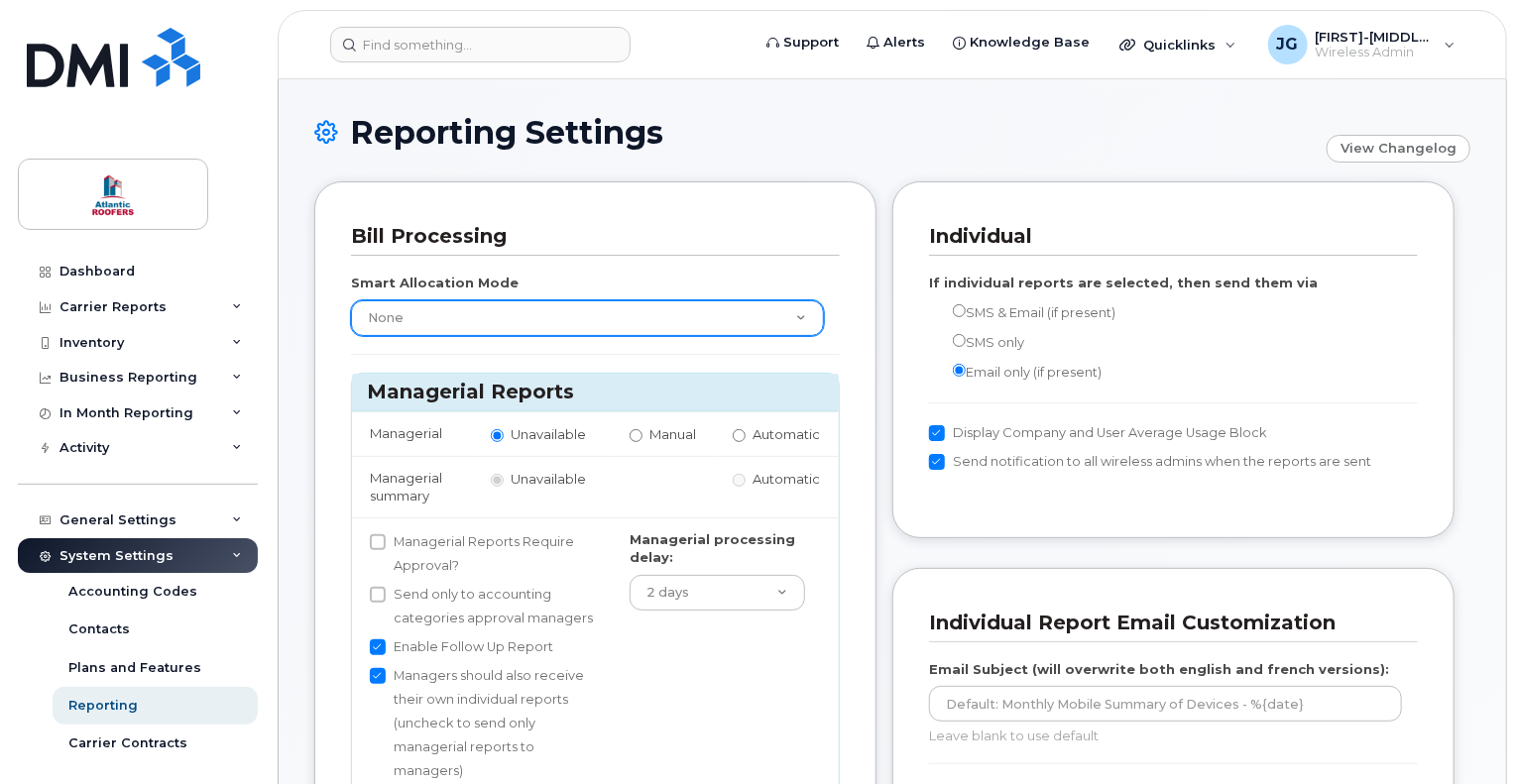 click on "None
Within Plan" at bounding box center (587, 318) 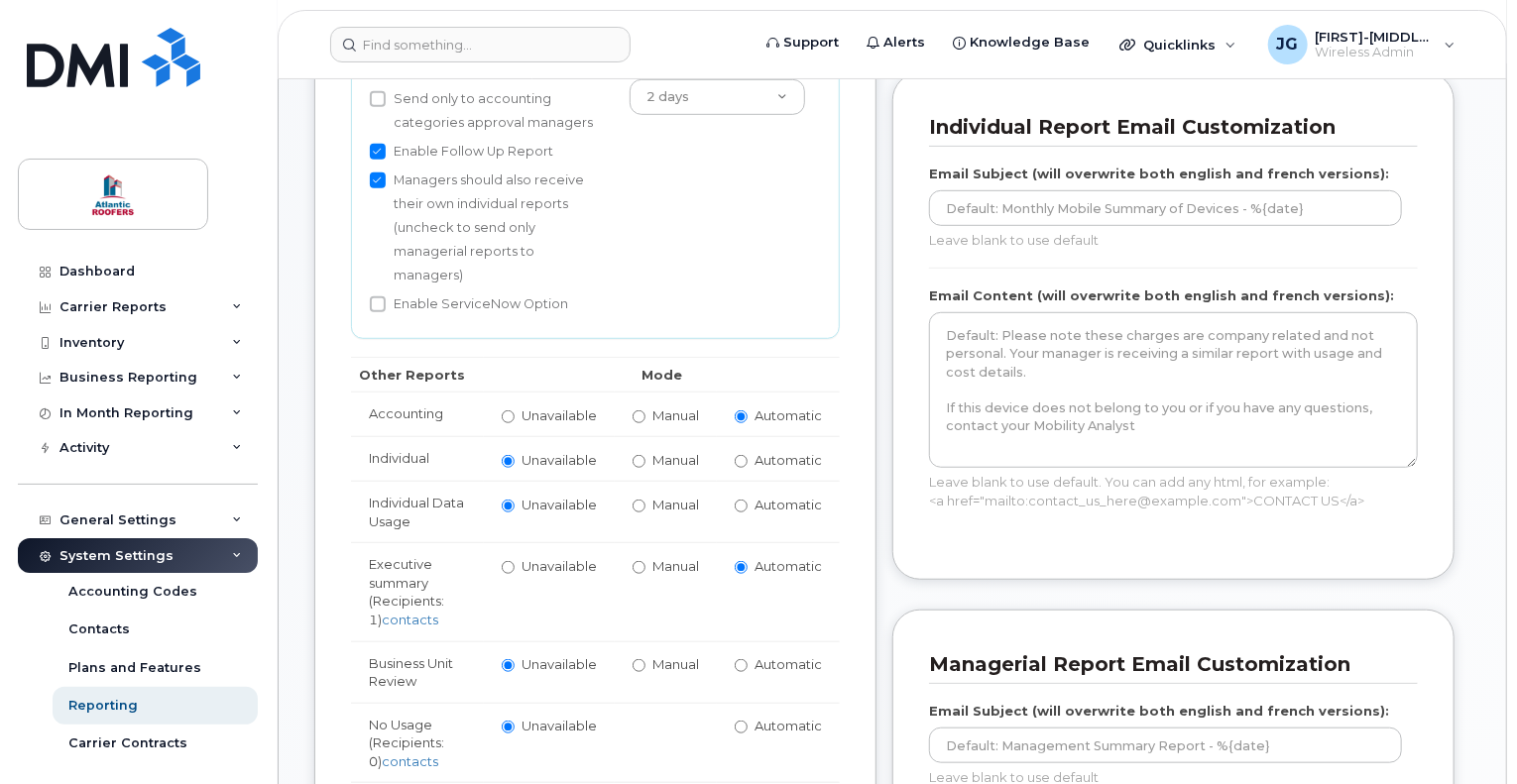scroll, scrollTop: 595, scrollLeft: 0, axis: vertical 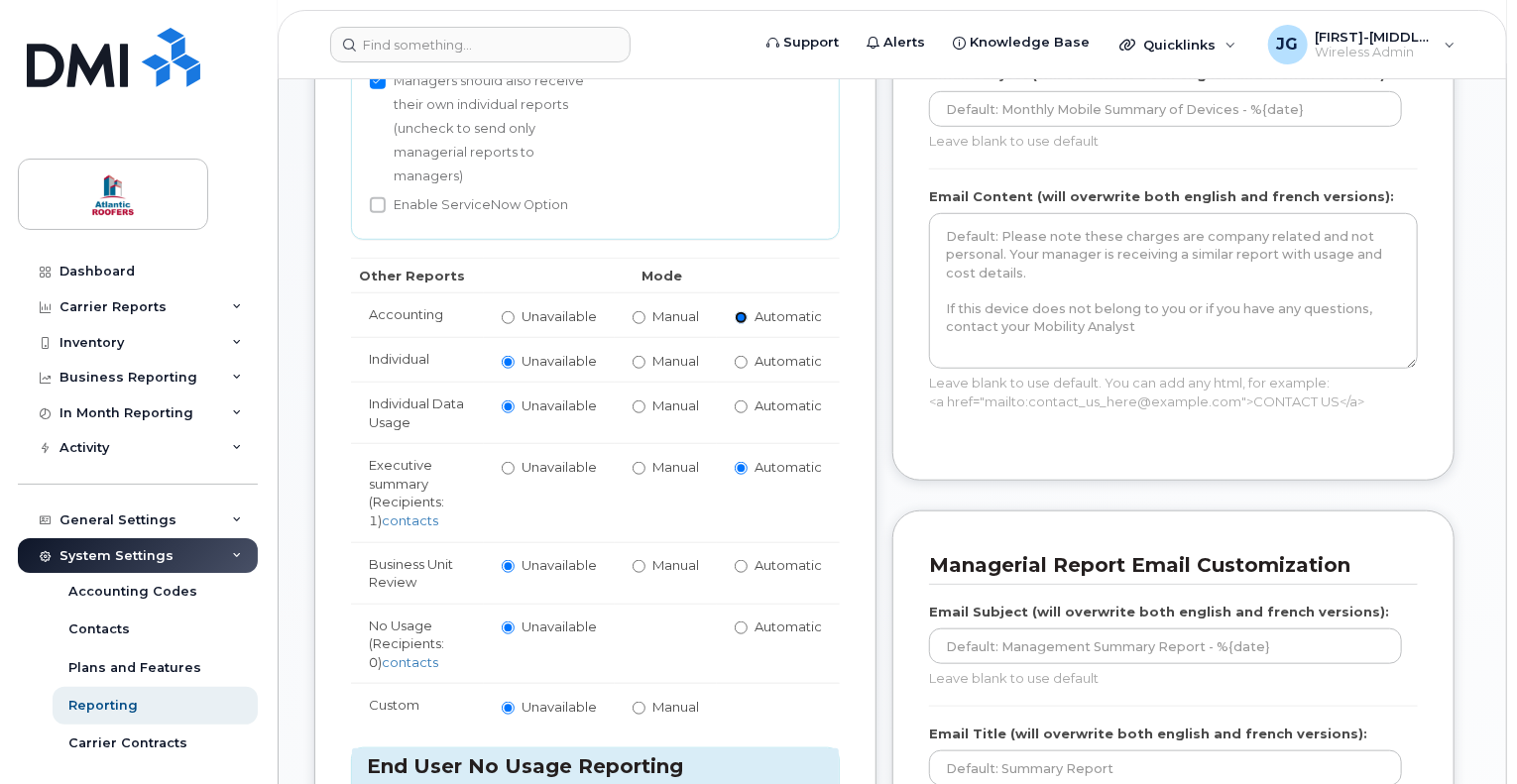 click on "Automatic" at bounding box center [741, 317] 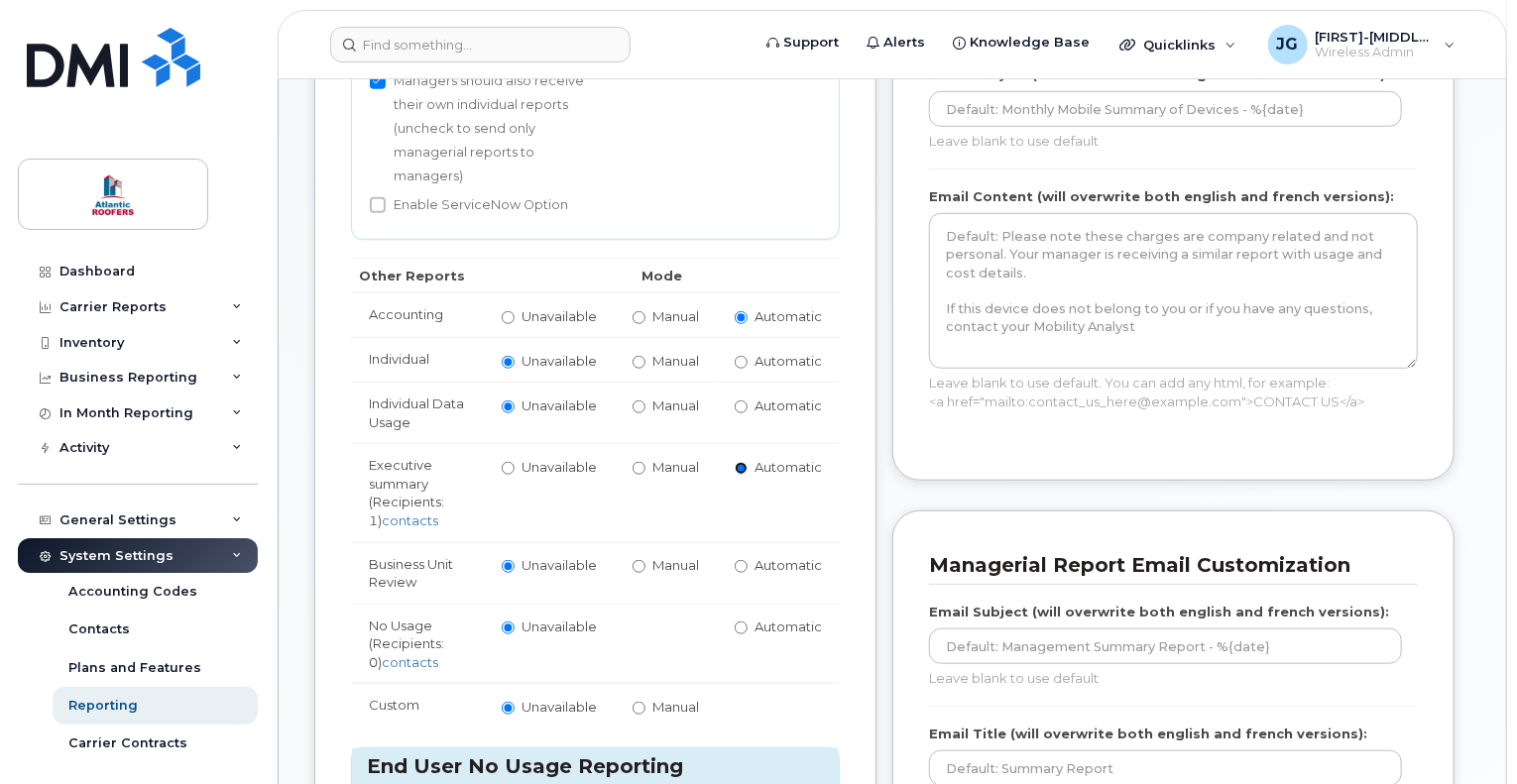 click on "Automatic" at bounding box center (741, 468) 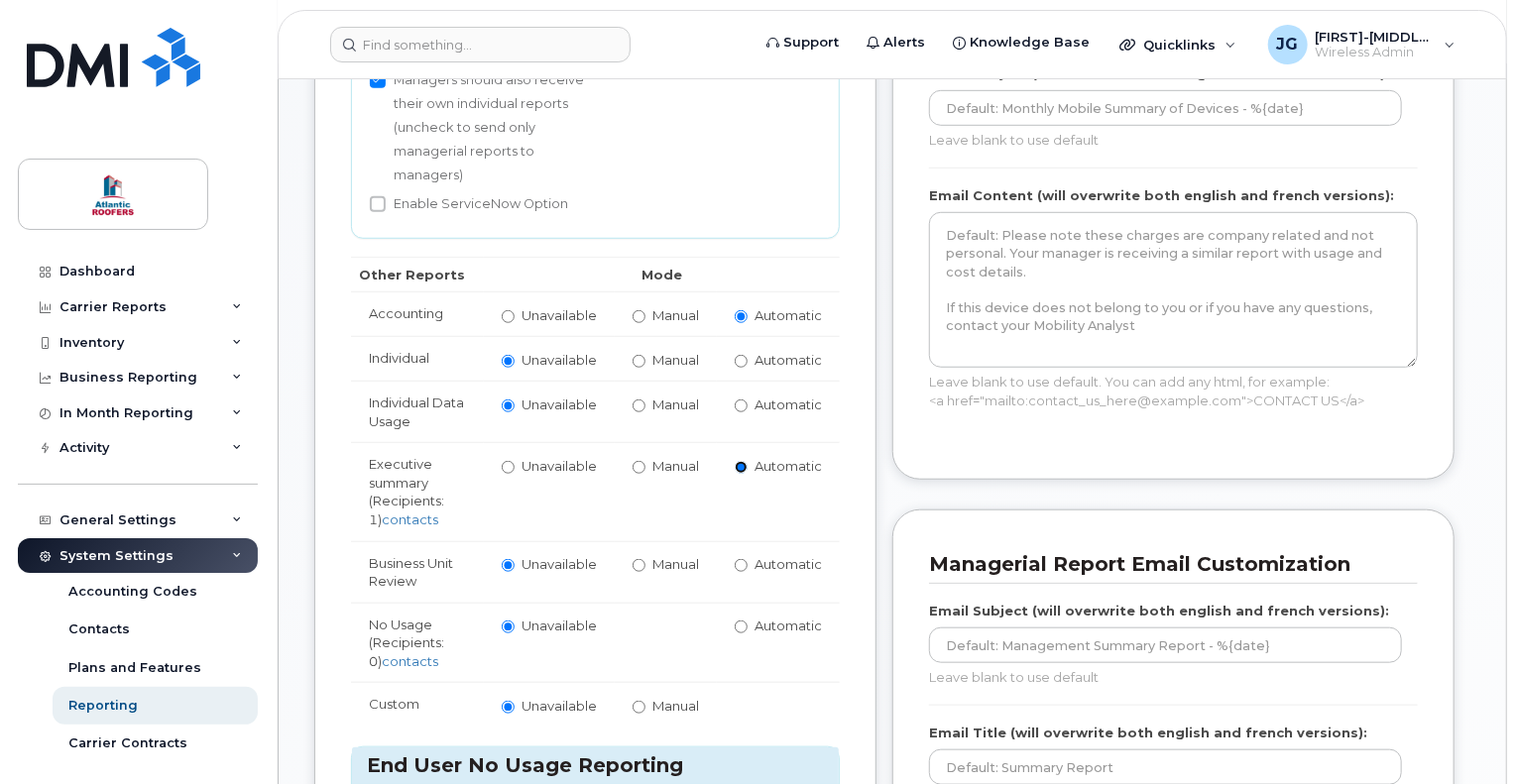 scroll, scrollTop: 595, scrollLeft: 0, axis: vertical 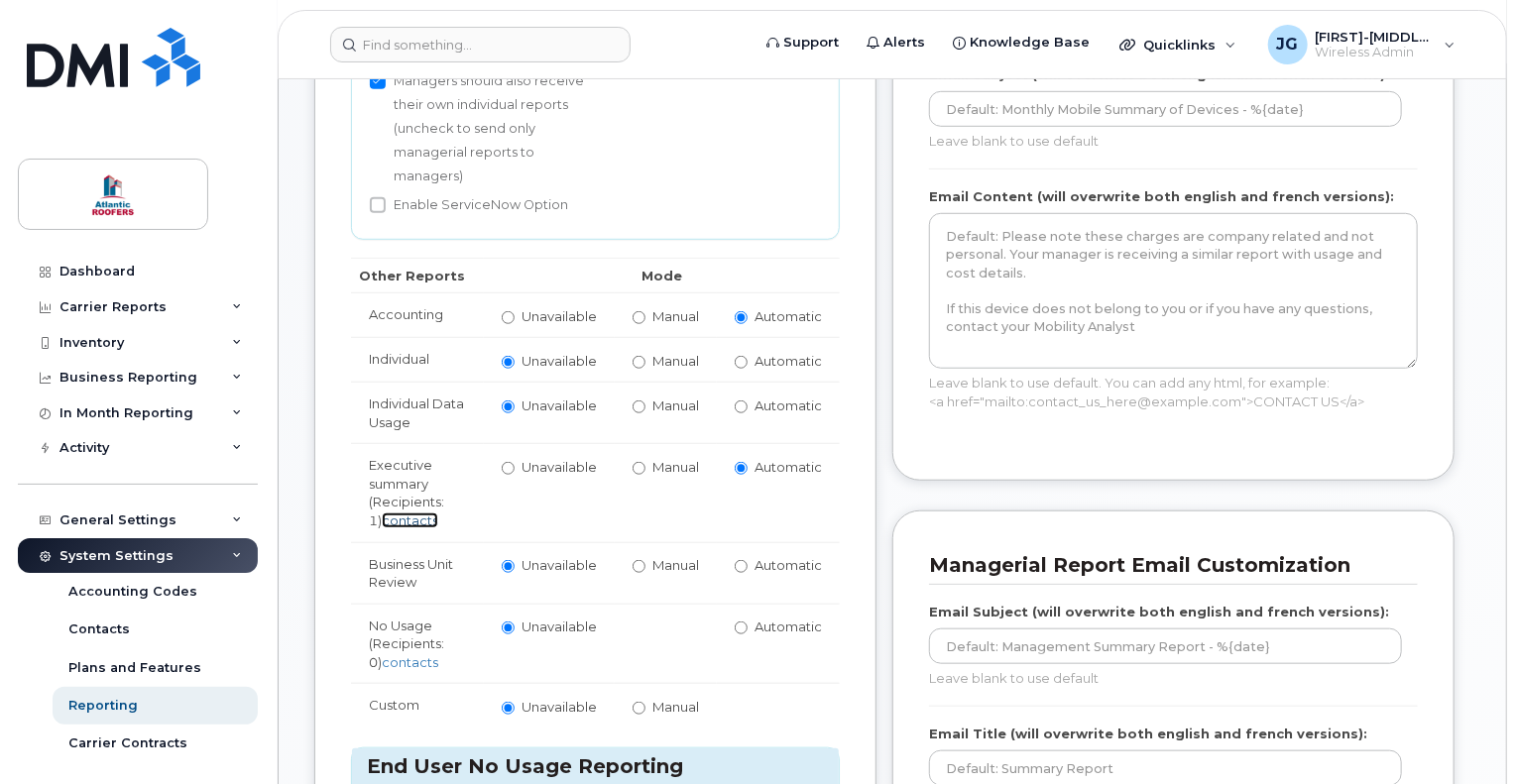 click on "contacts" at bounding box center [409, 520] 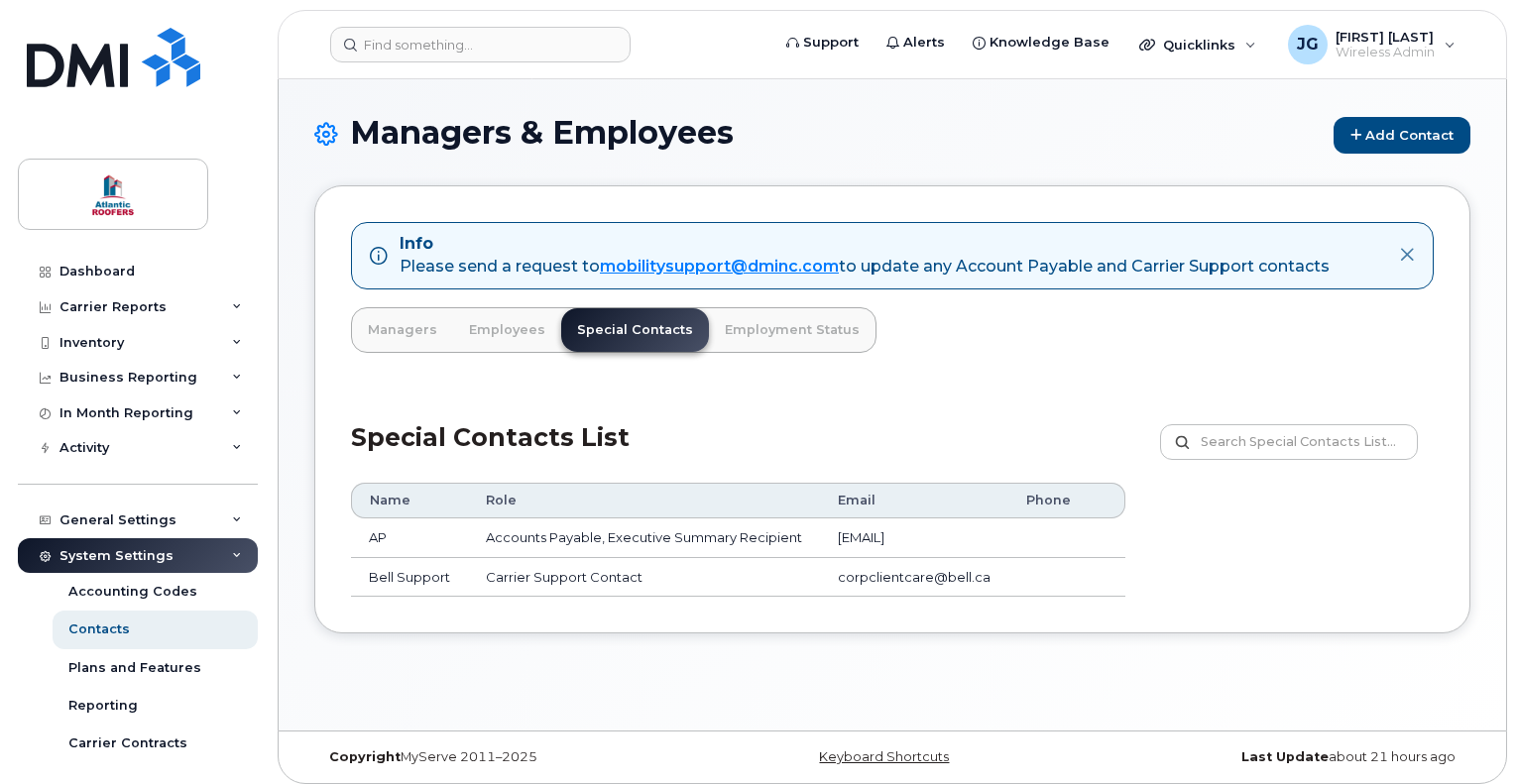 scroll, scrollTop: 0, scrollLeft: 0, axis: both 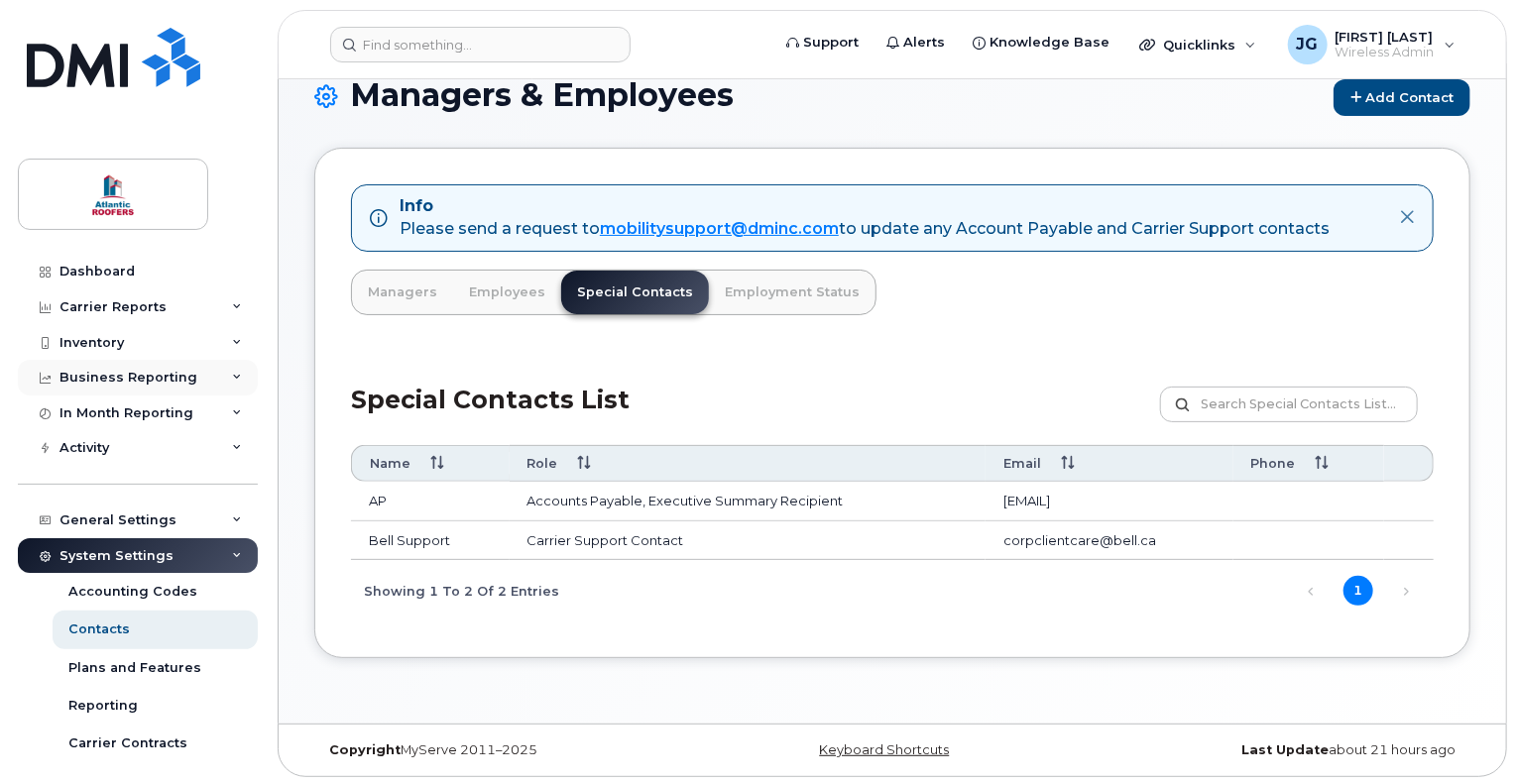 click on "Business Reporting" at bounding box center (138, 378) 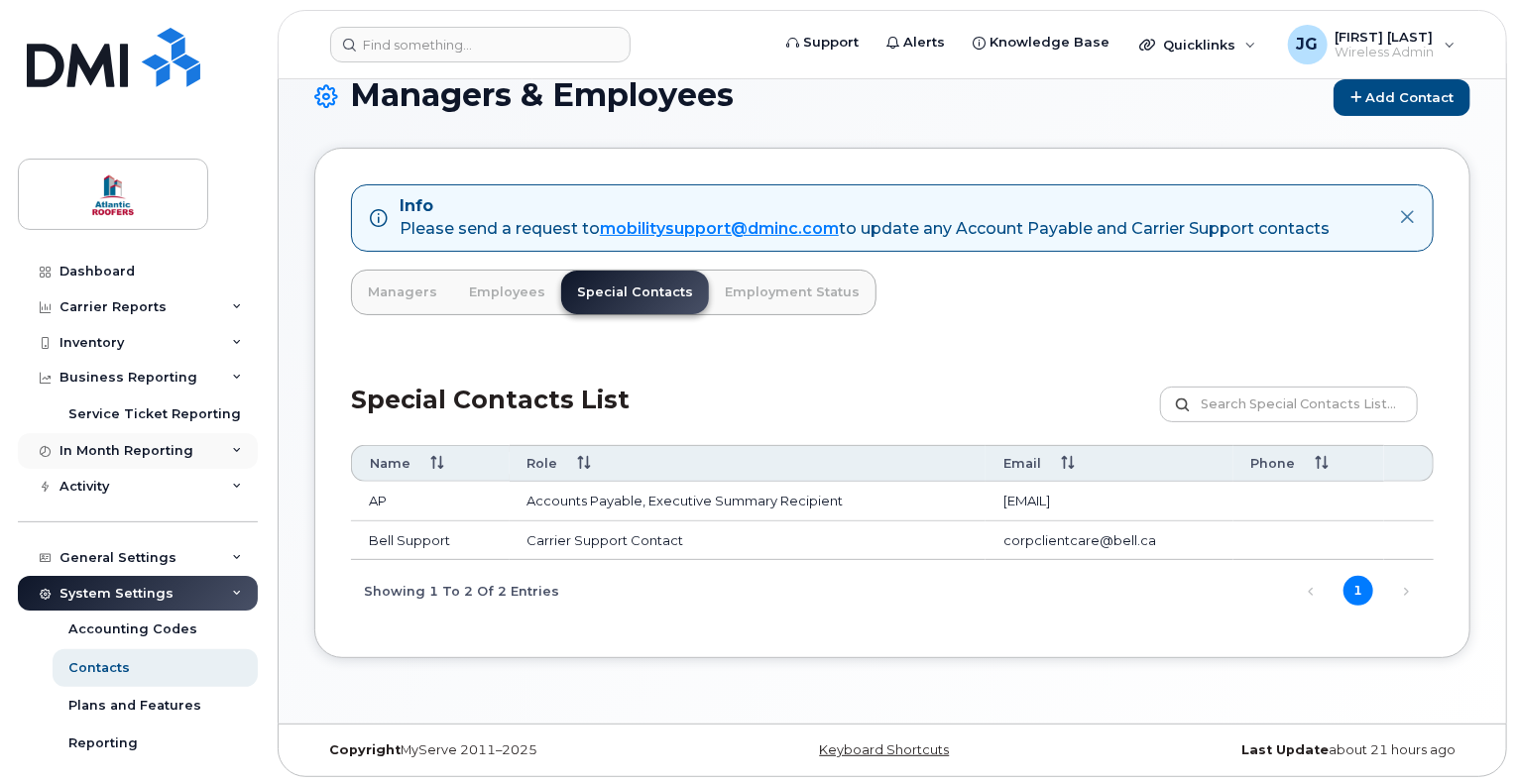 click on "In Month Reporting" at bounding box center [138, 451] 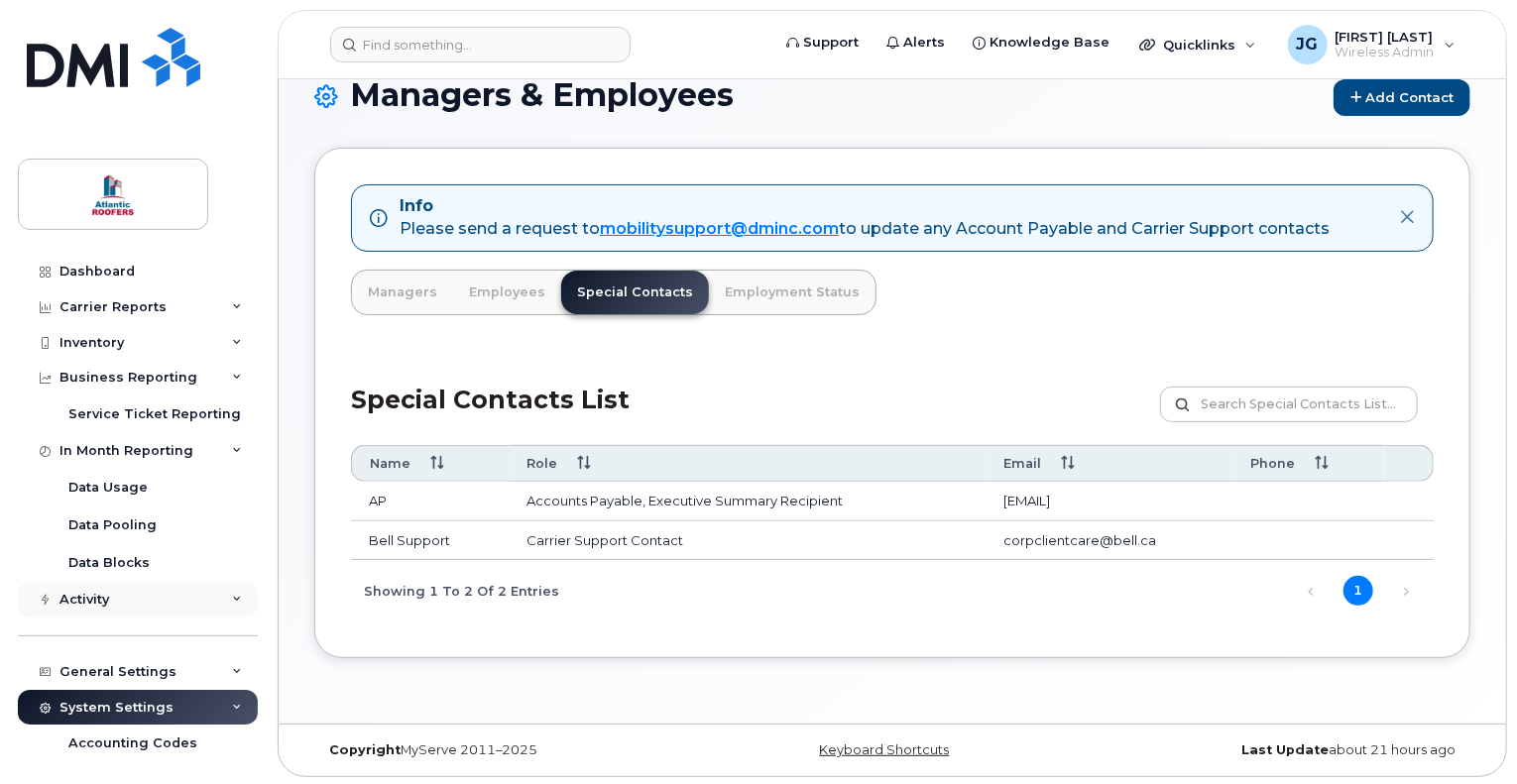 click on "Activity" at bounding box center [138, 600] 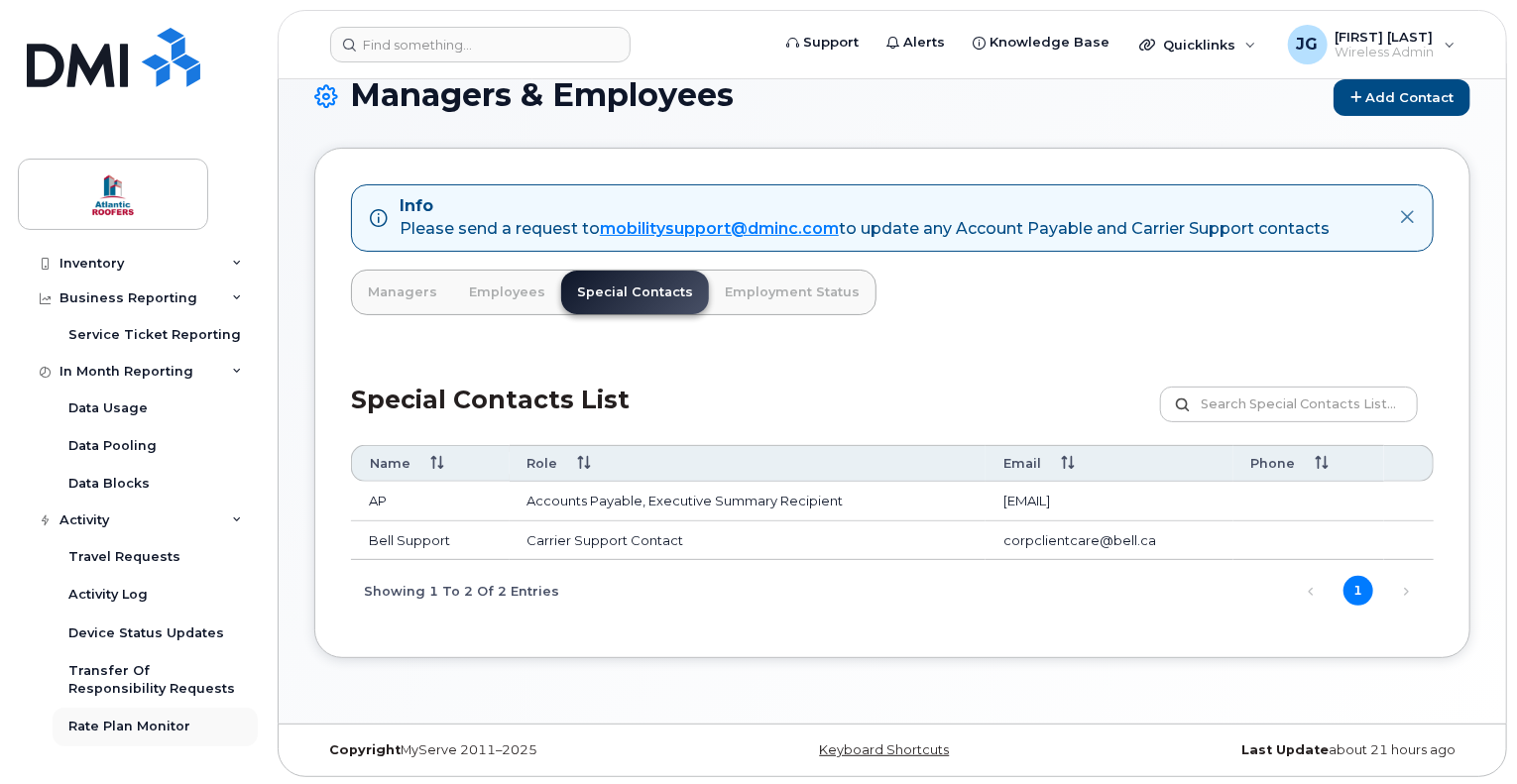 scroll, scrollTop: 0, scrollLeft: 0, axis: both 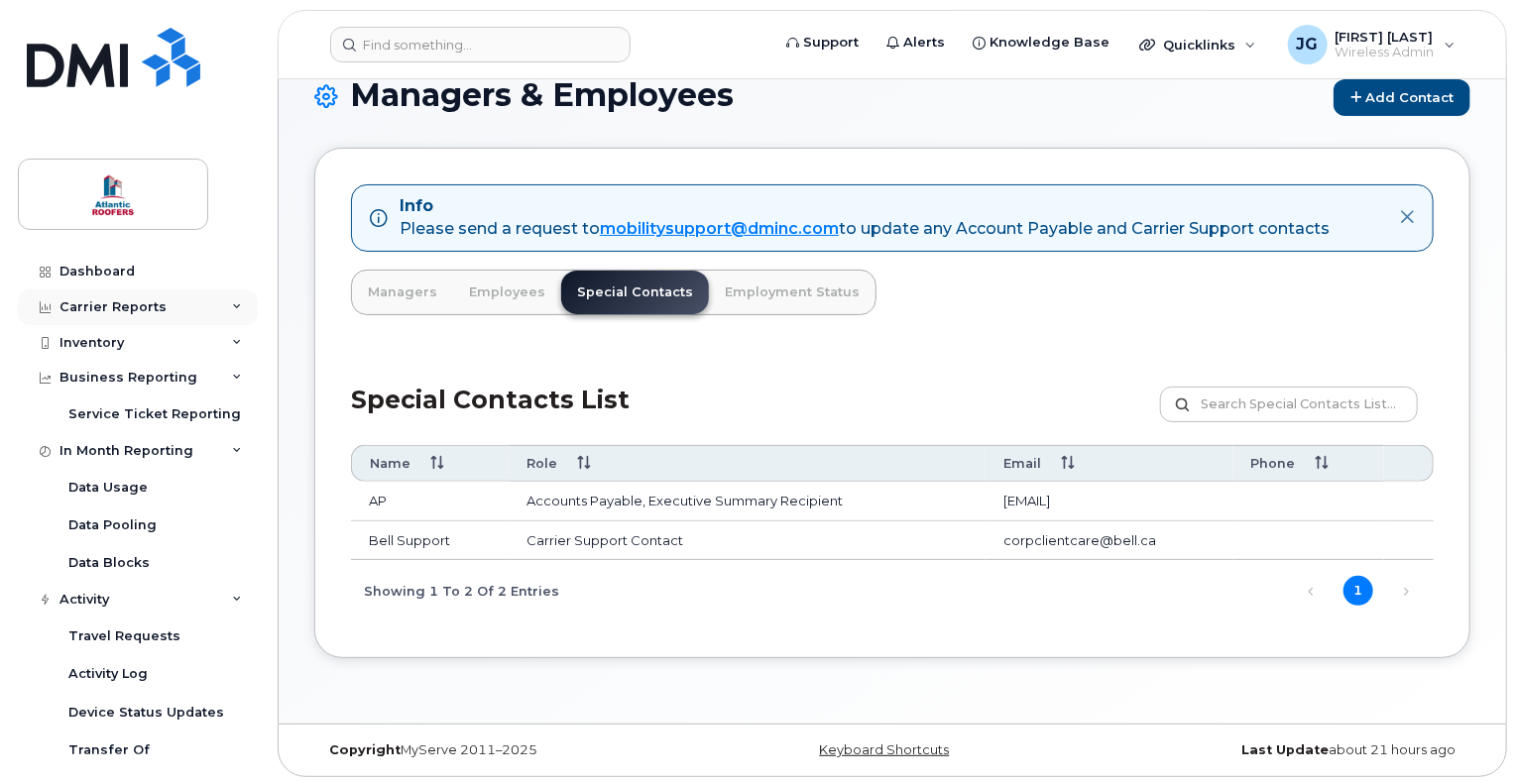 click on "Carrier Reports" at bounding box center [138, 307] 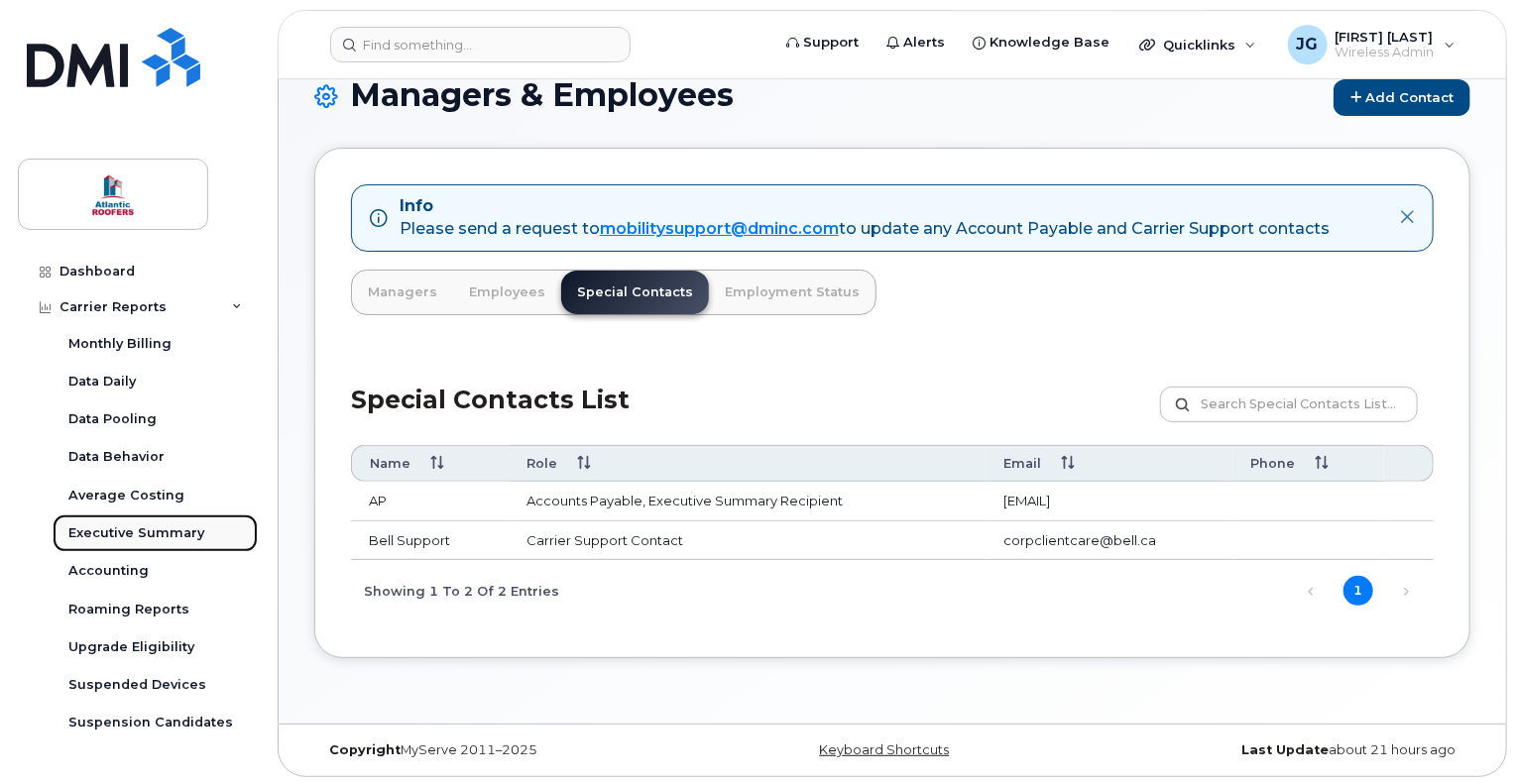 click on "Executive Summary" at bounding box center (136, 533) 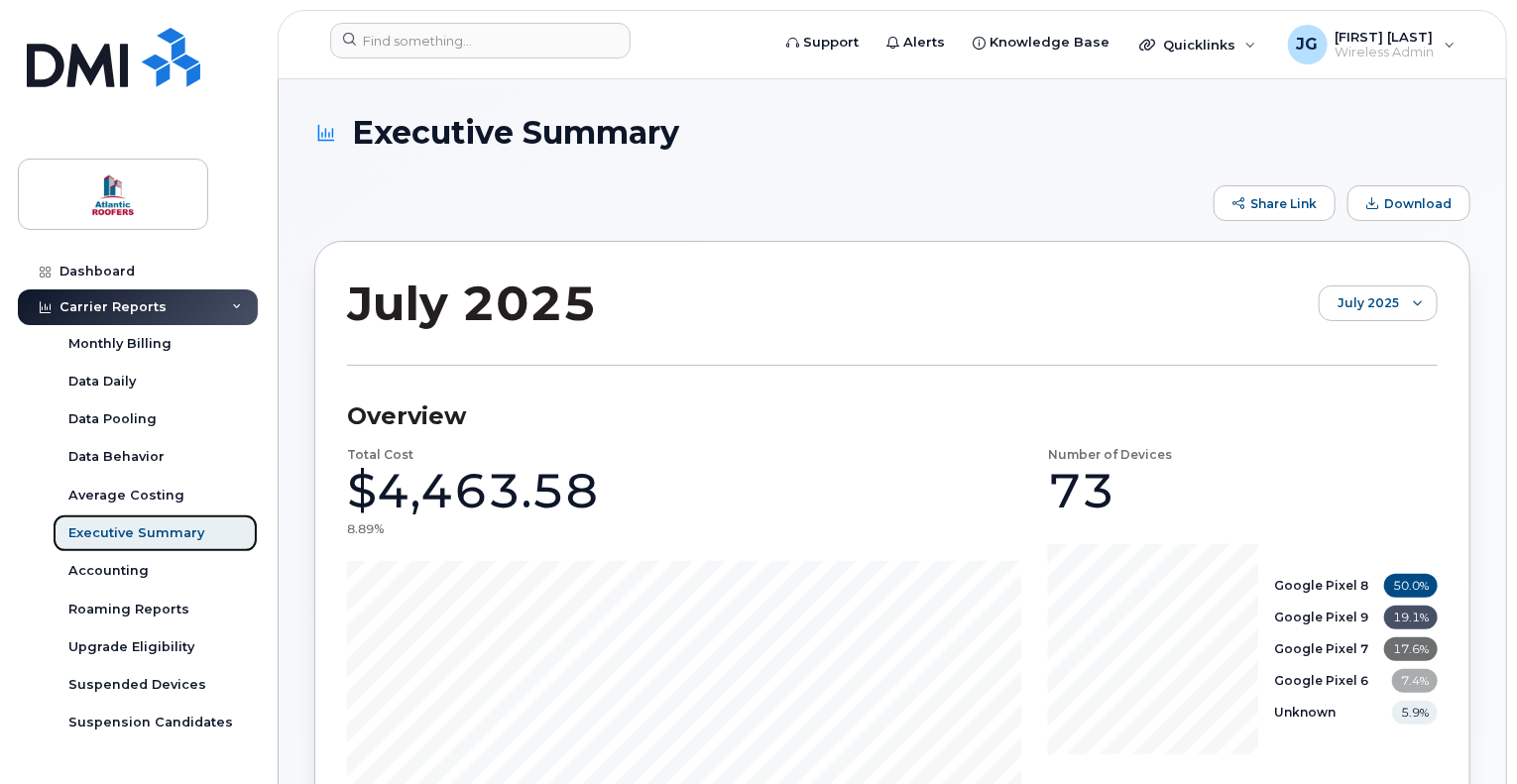 scroll, scrollTop: 0, scrollLeft: 0, axis: both 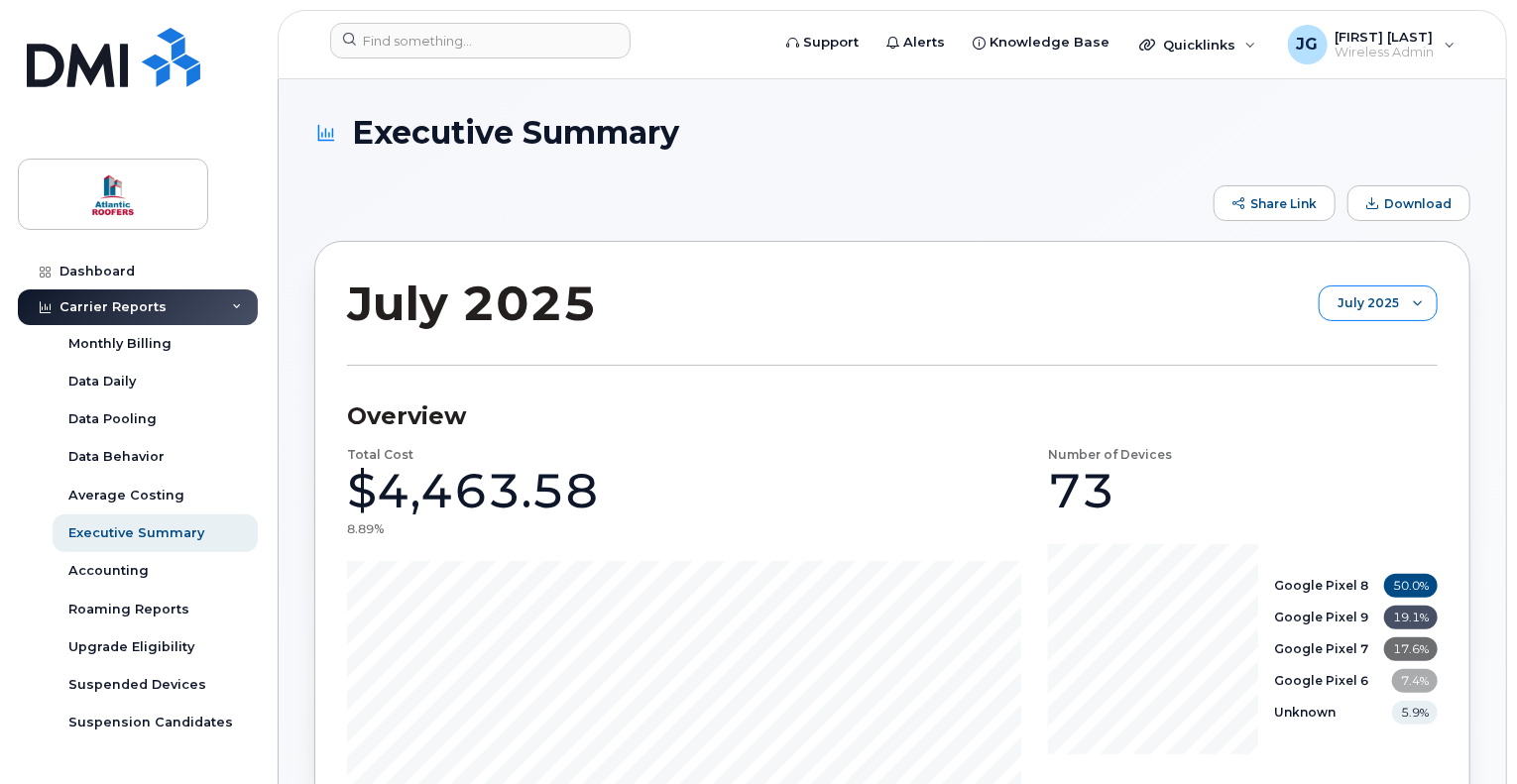 click at bounding box center (1418, 303) 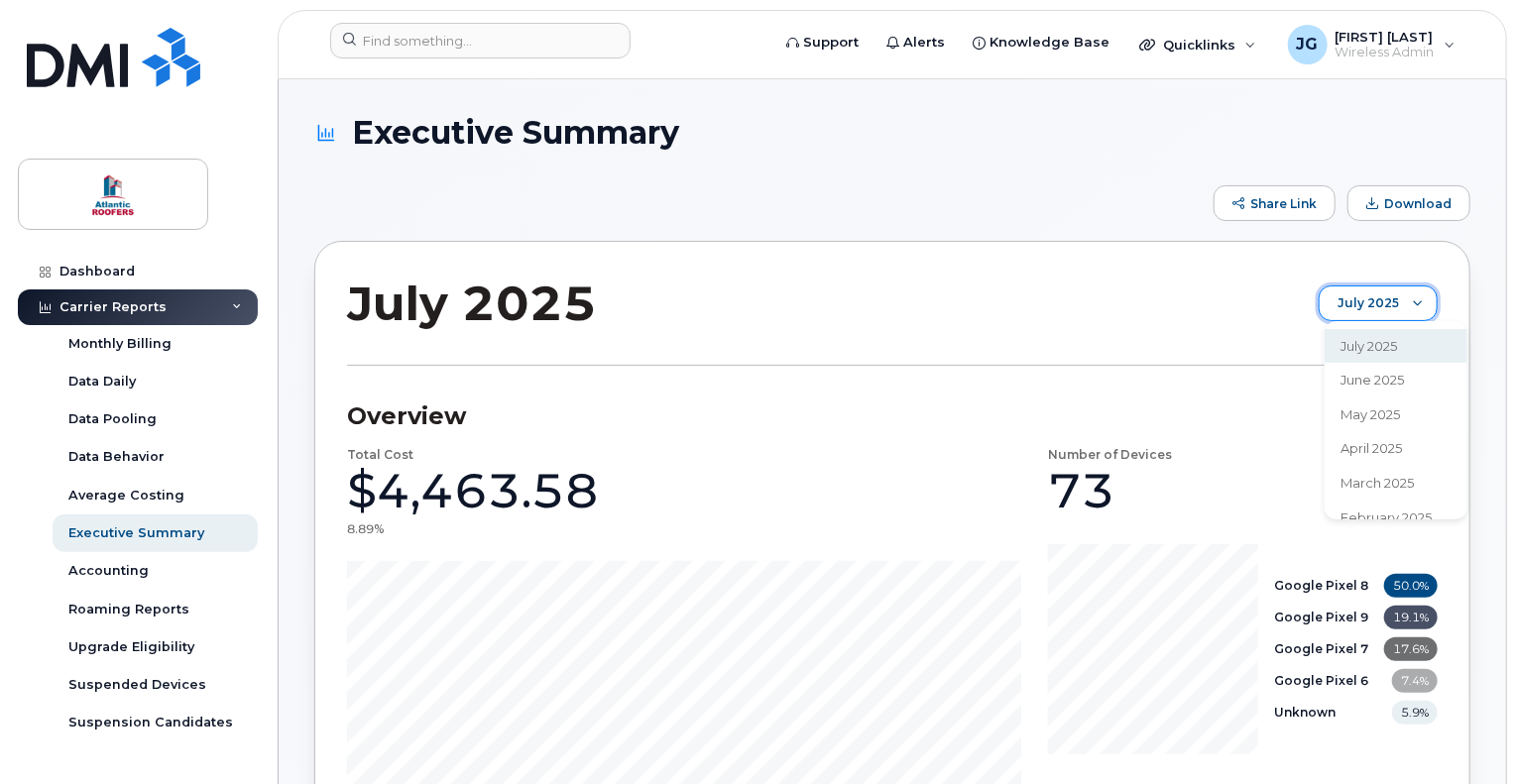 click at bounding box center [1418, 303] 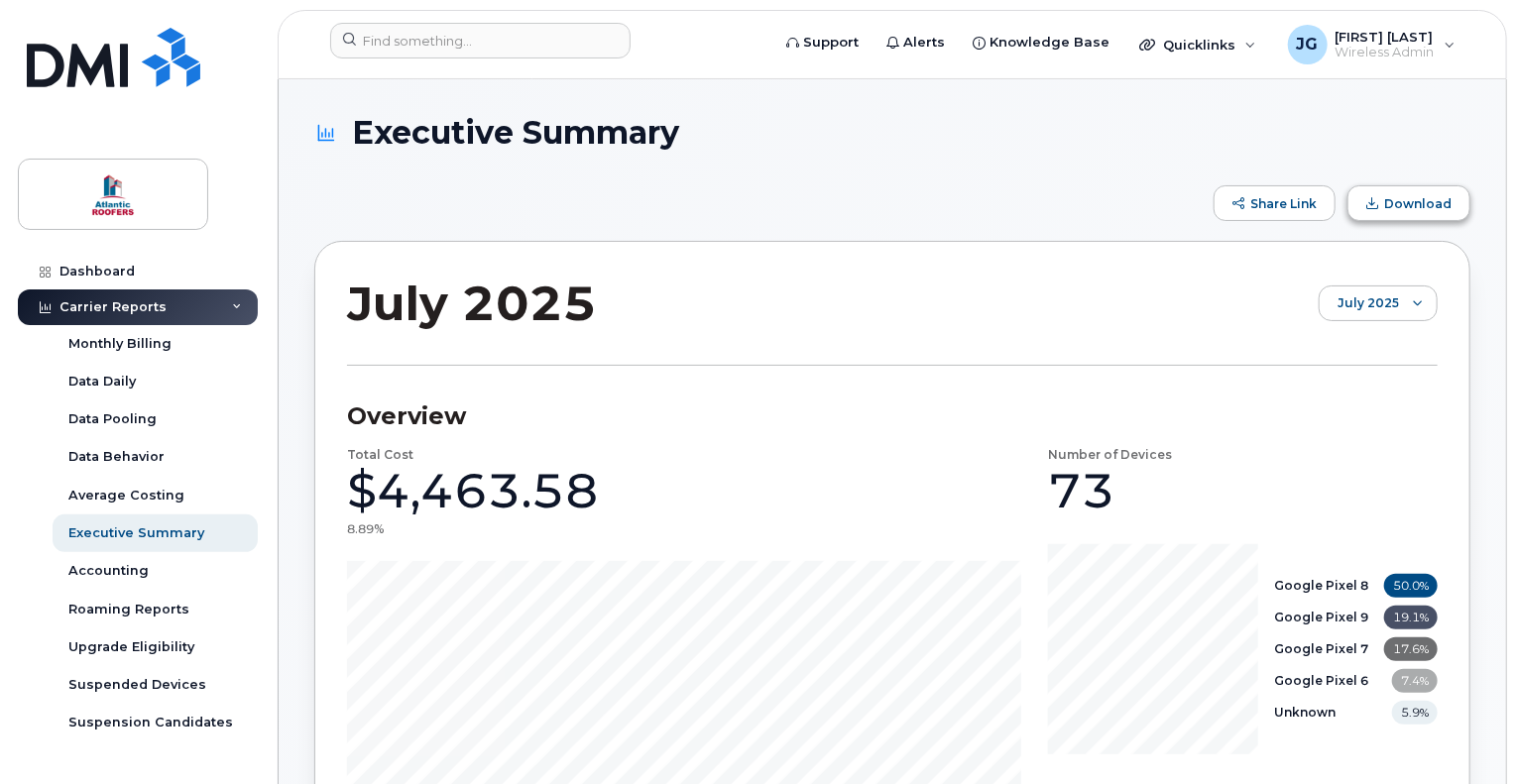 click on "Download" 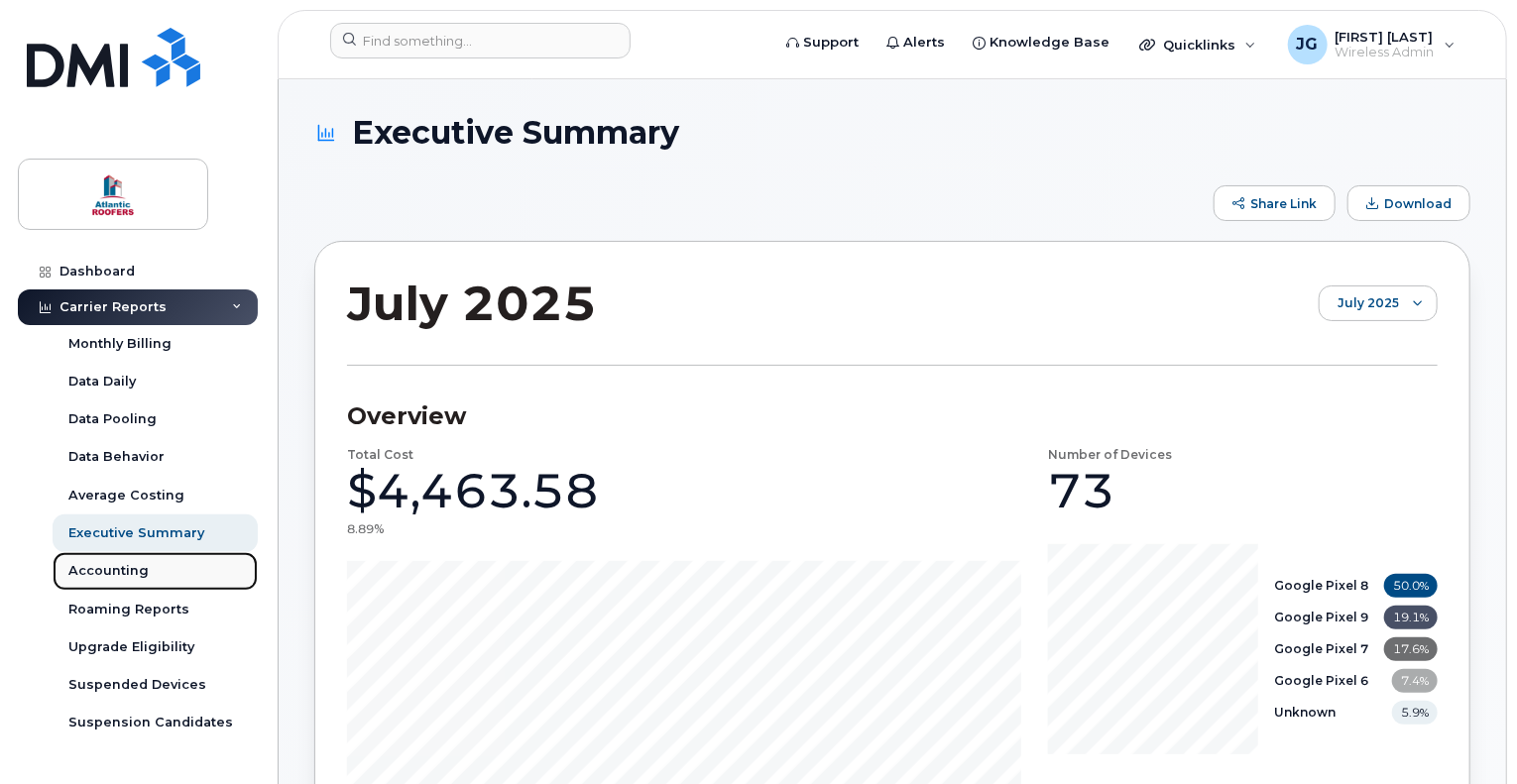 click on "Accounting" at bounding box center (108, 571) 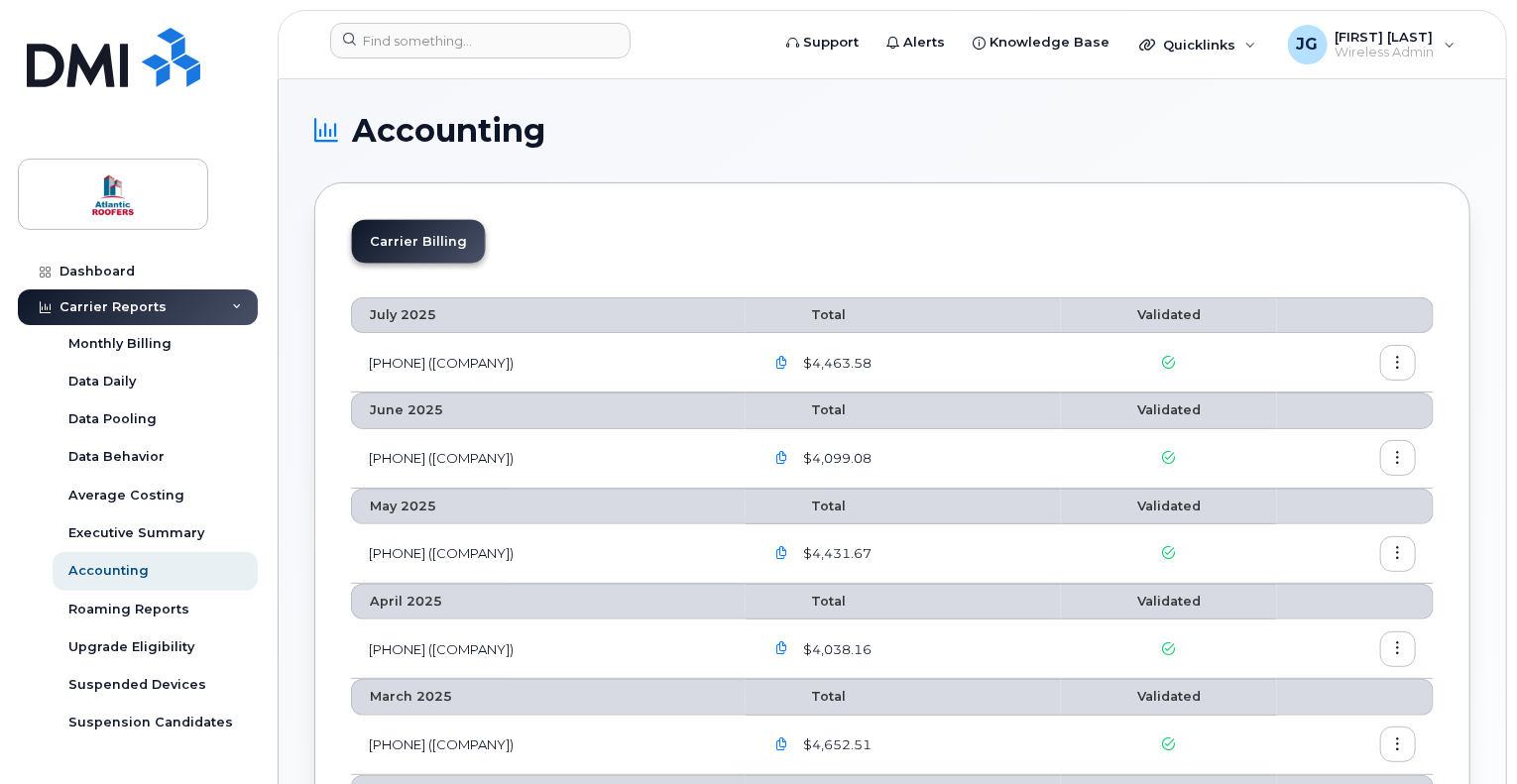 click at bounding box center [1398, 363] 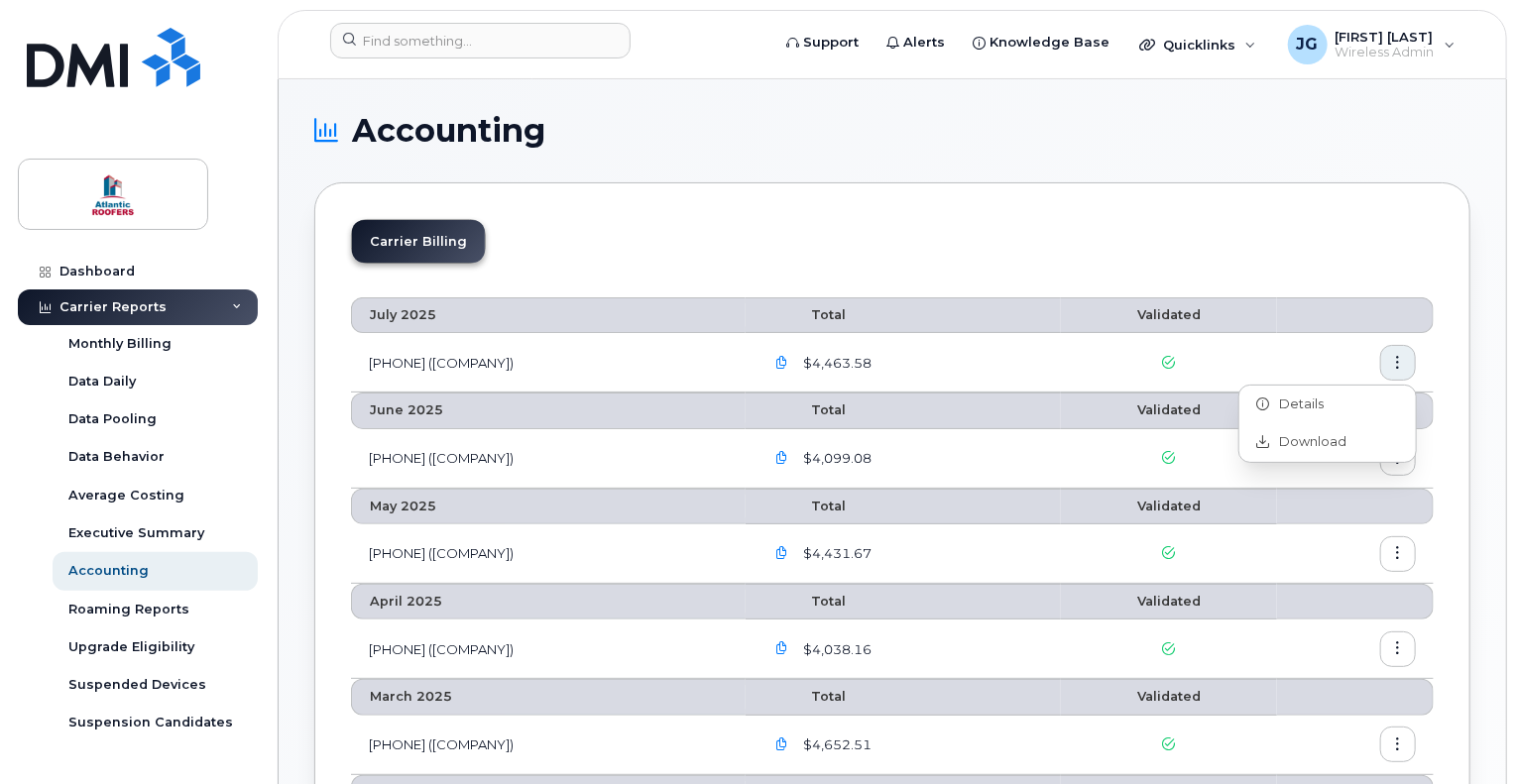 click on "Carrier Billing" at bounding box center [892, 249] 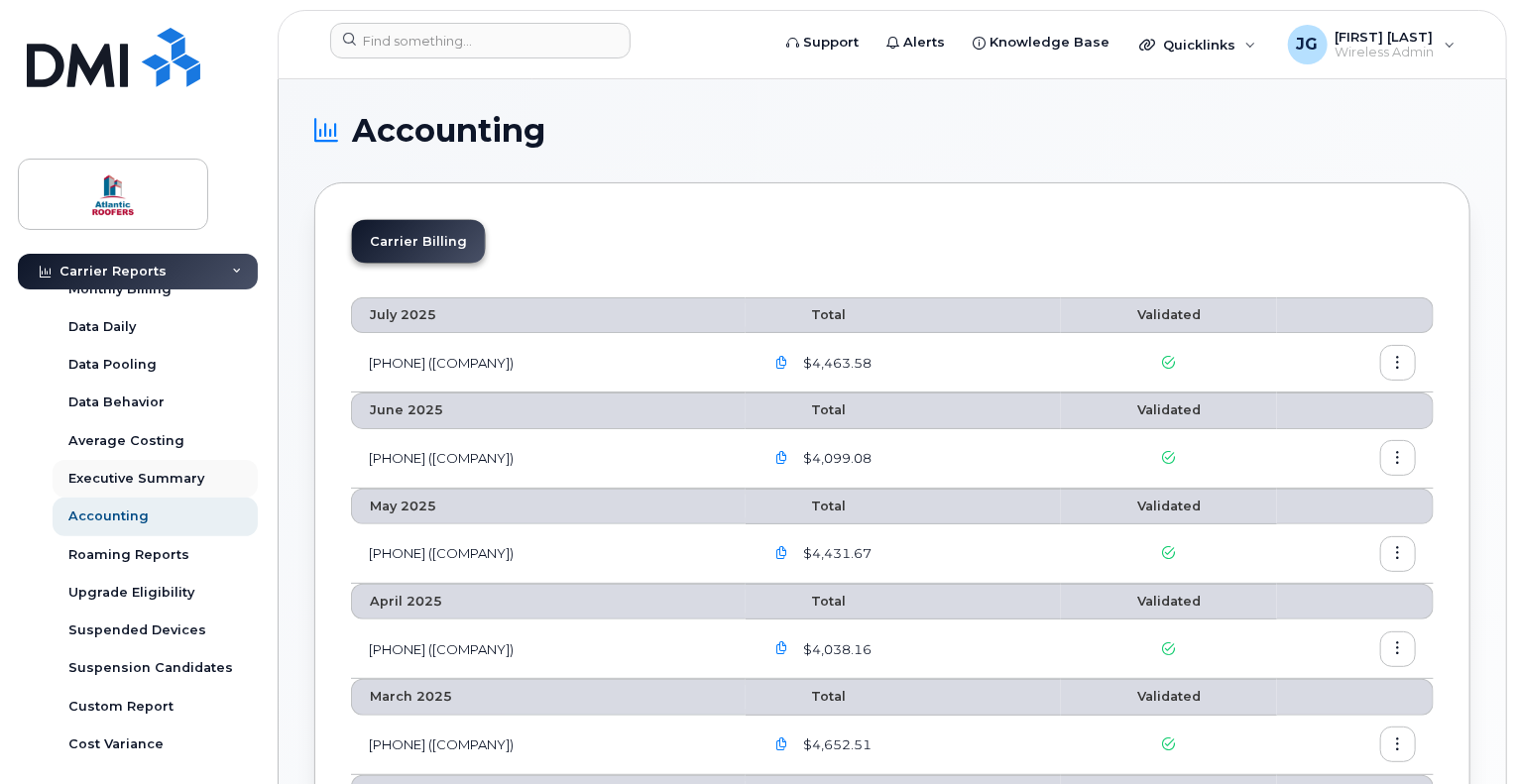 scroll, scrollTop: 99, scrollLeft: 0, axis: vertical 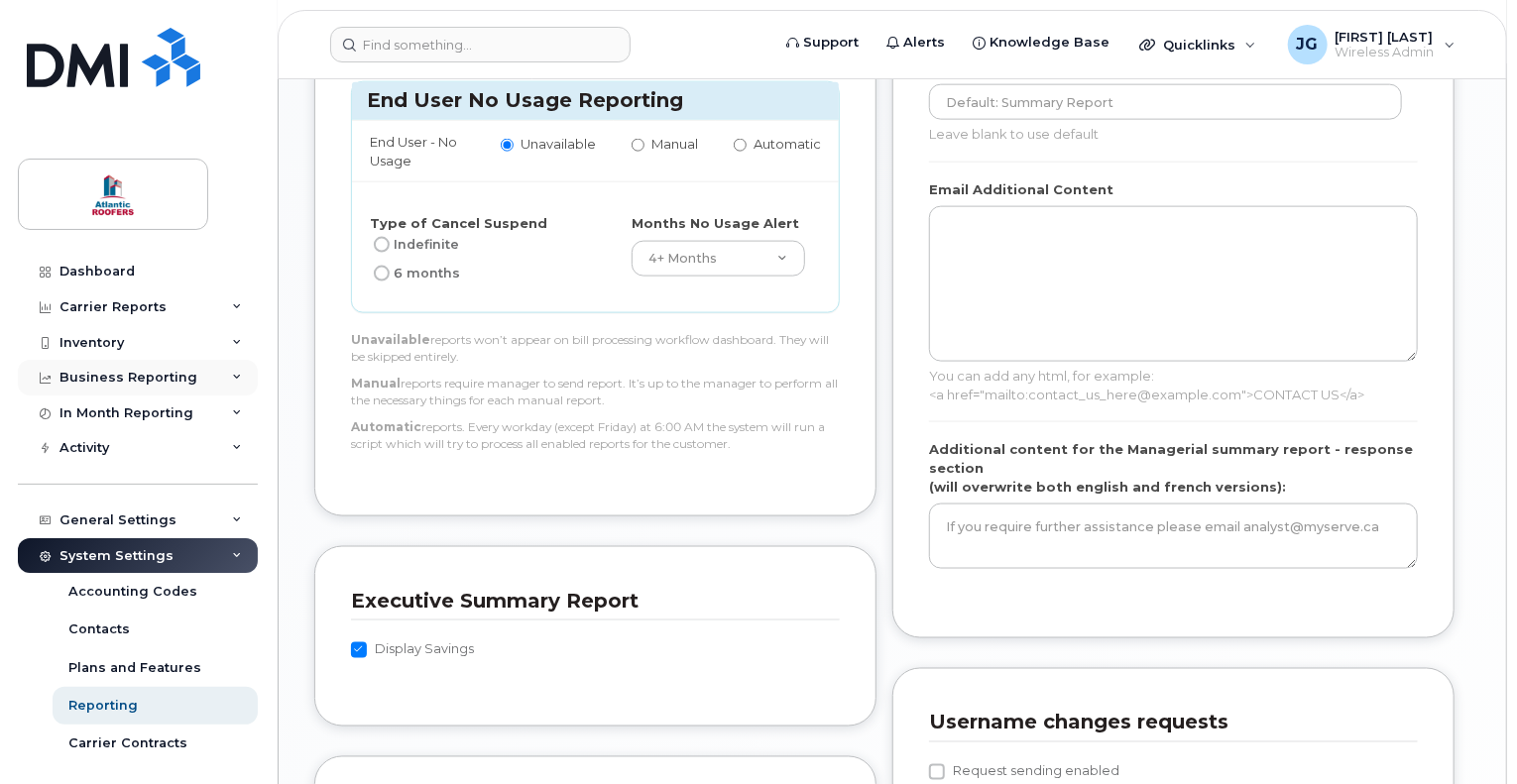 click on "Business Reporting" at bounding box center (128, 378) 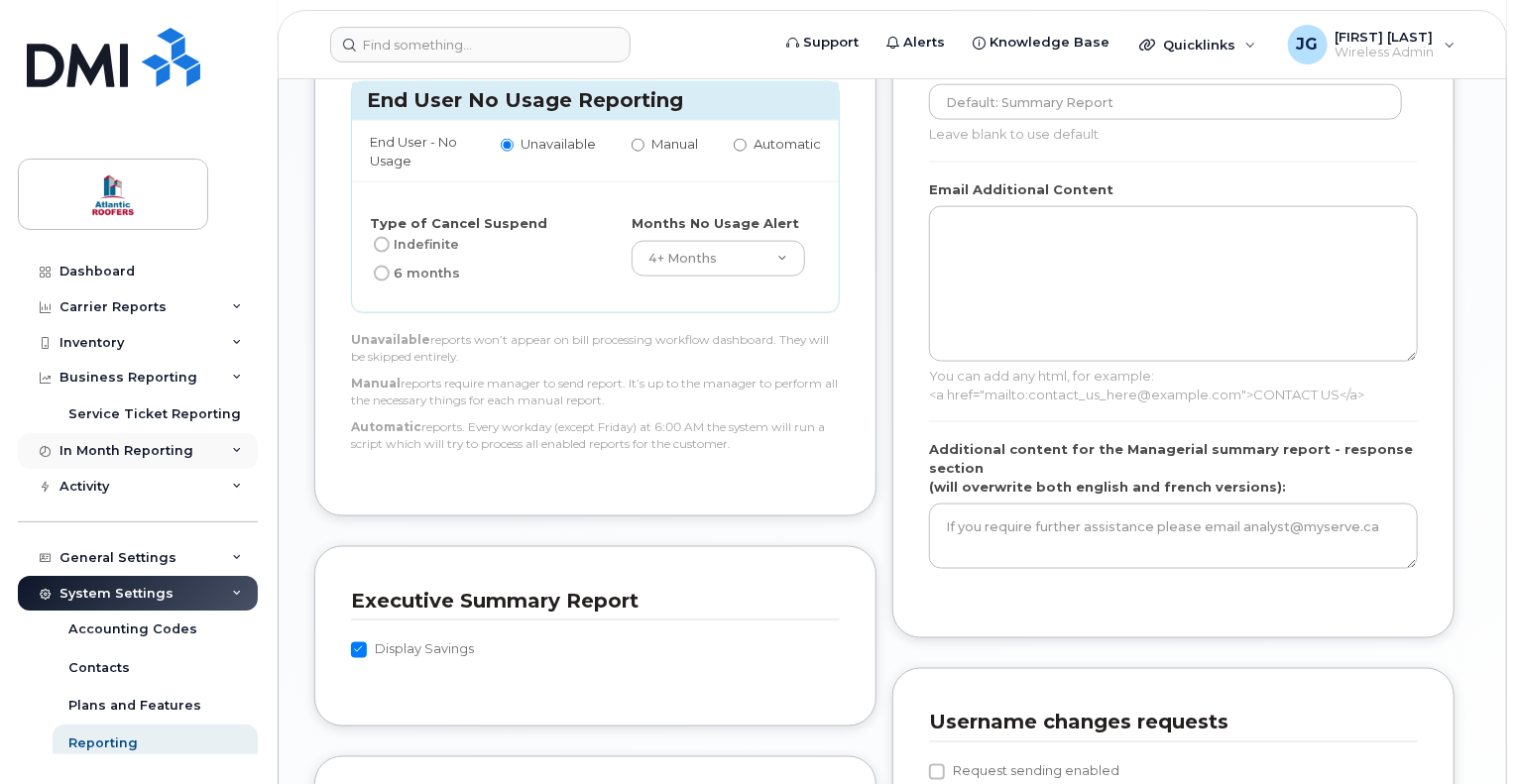 click on "In Month Reporting" at bounding box center (126, 451) 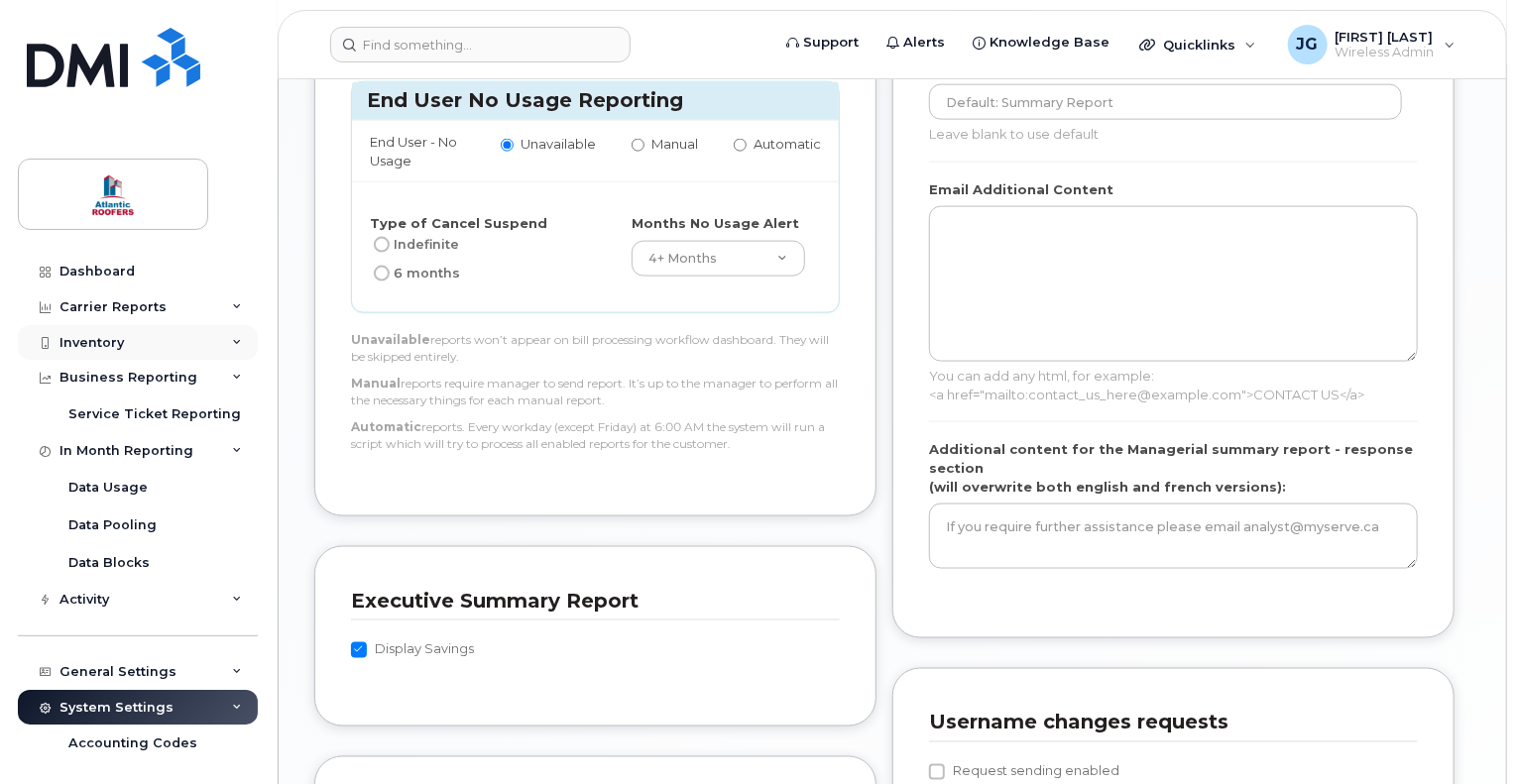 click on "Inventory" at bounding box center (91, 343) 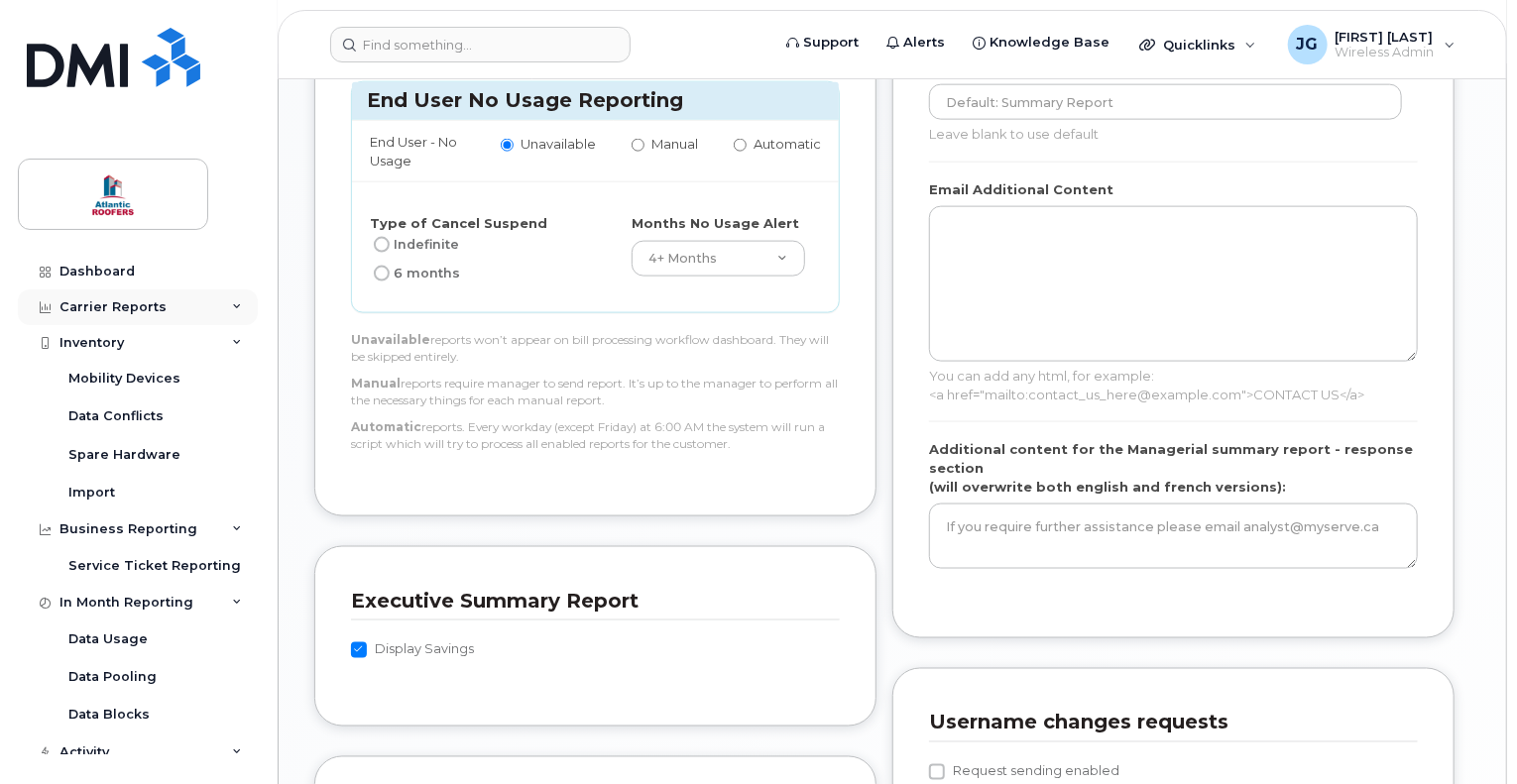 click on "Carrier Reports" at bounding box center (113, 307) 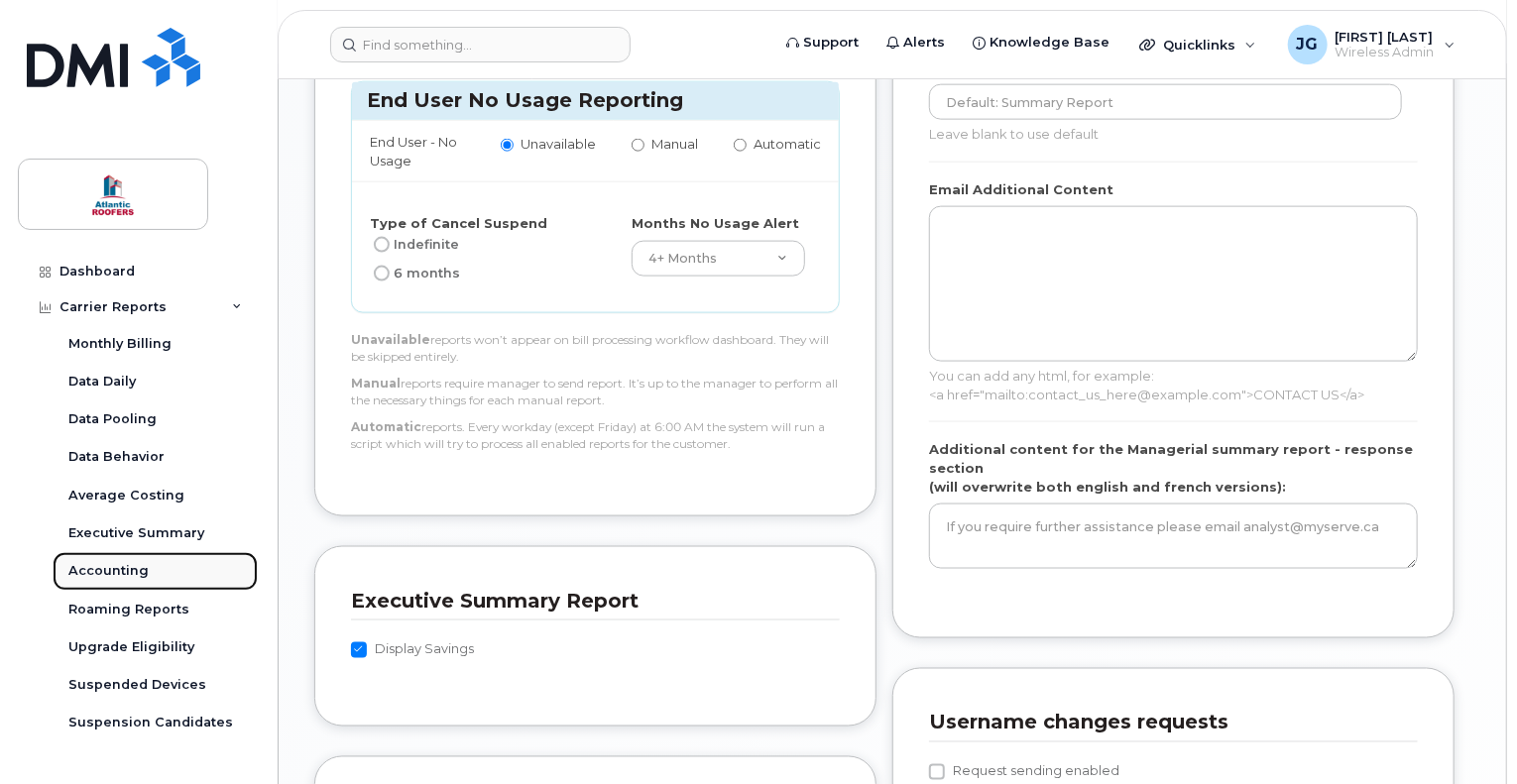 click on "Accounting" at bounding box center [108, 571] 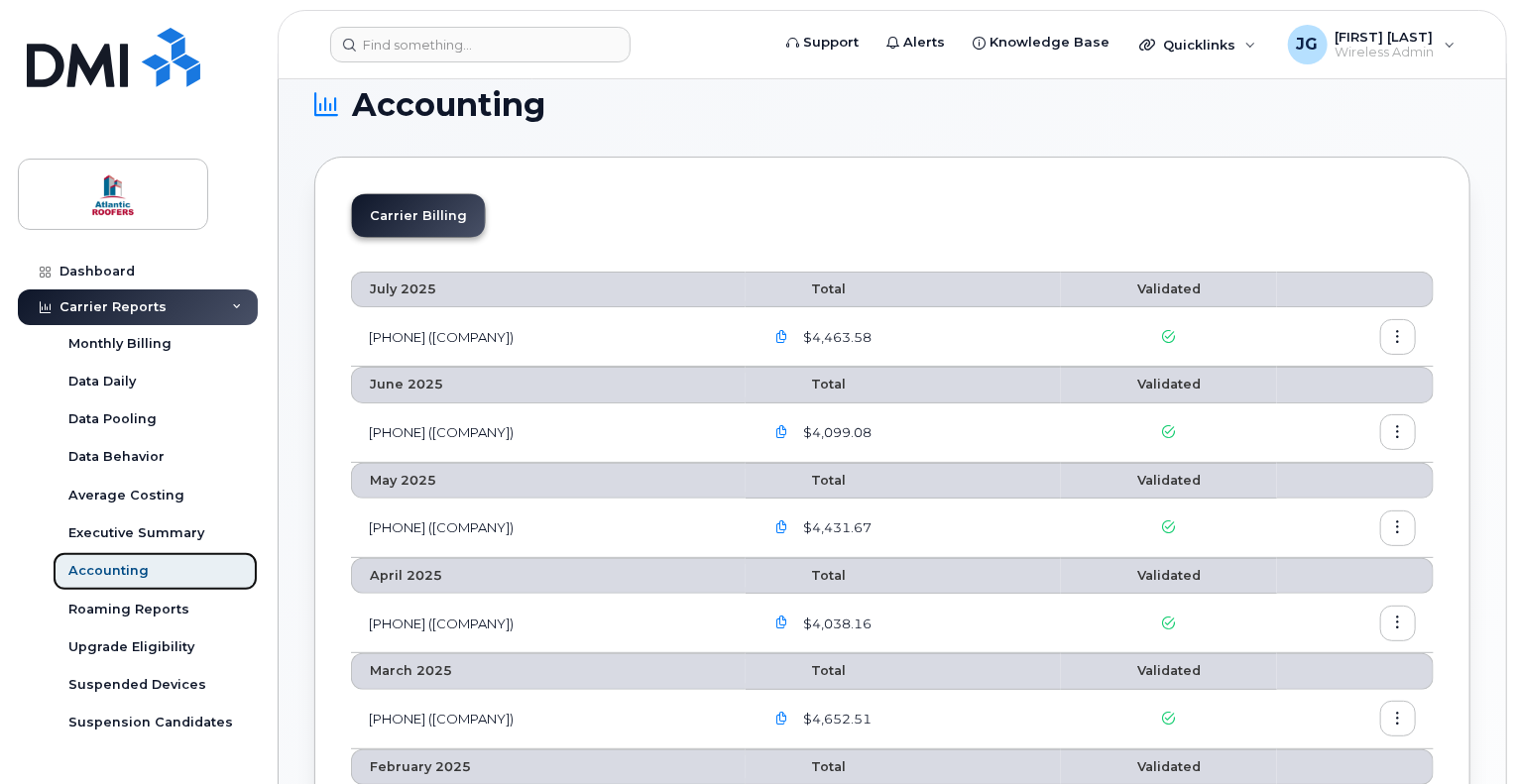 scroll, scrollTop: 0, scrollLeft: 0, axis: both 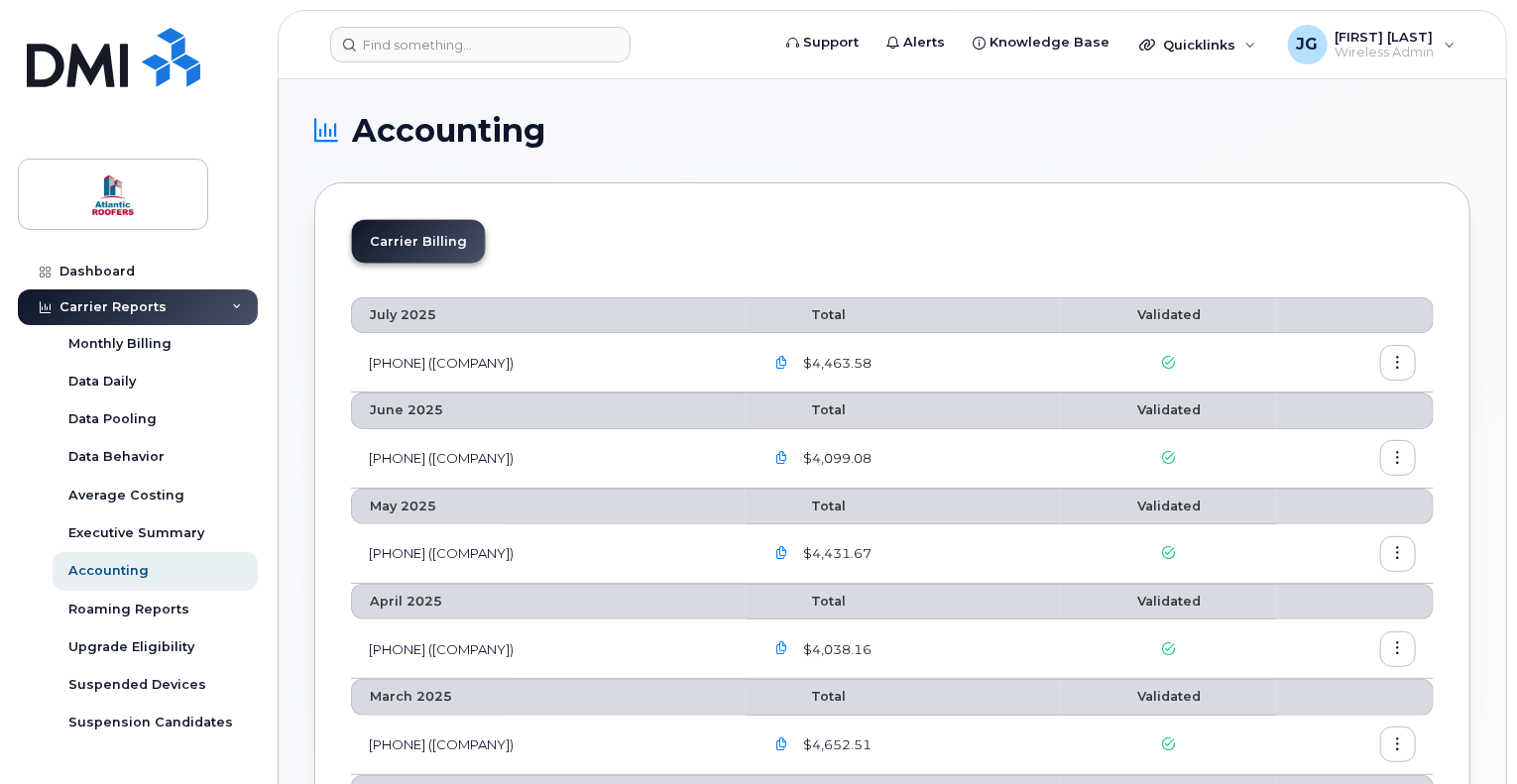 click at bounding box center [1398, 363] 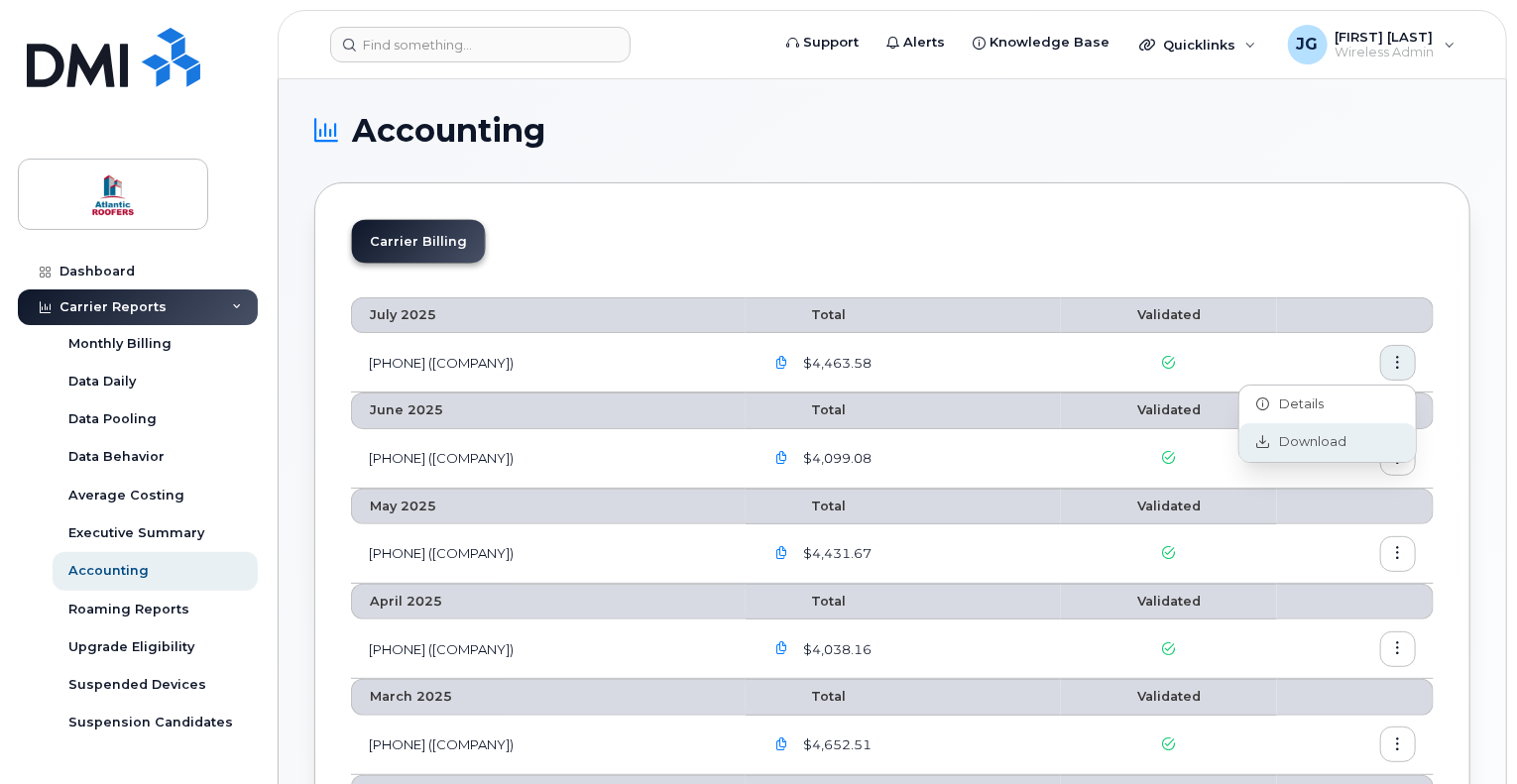 click on "Download" 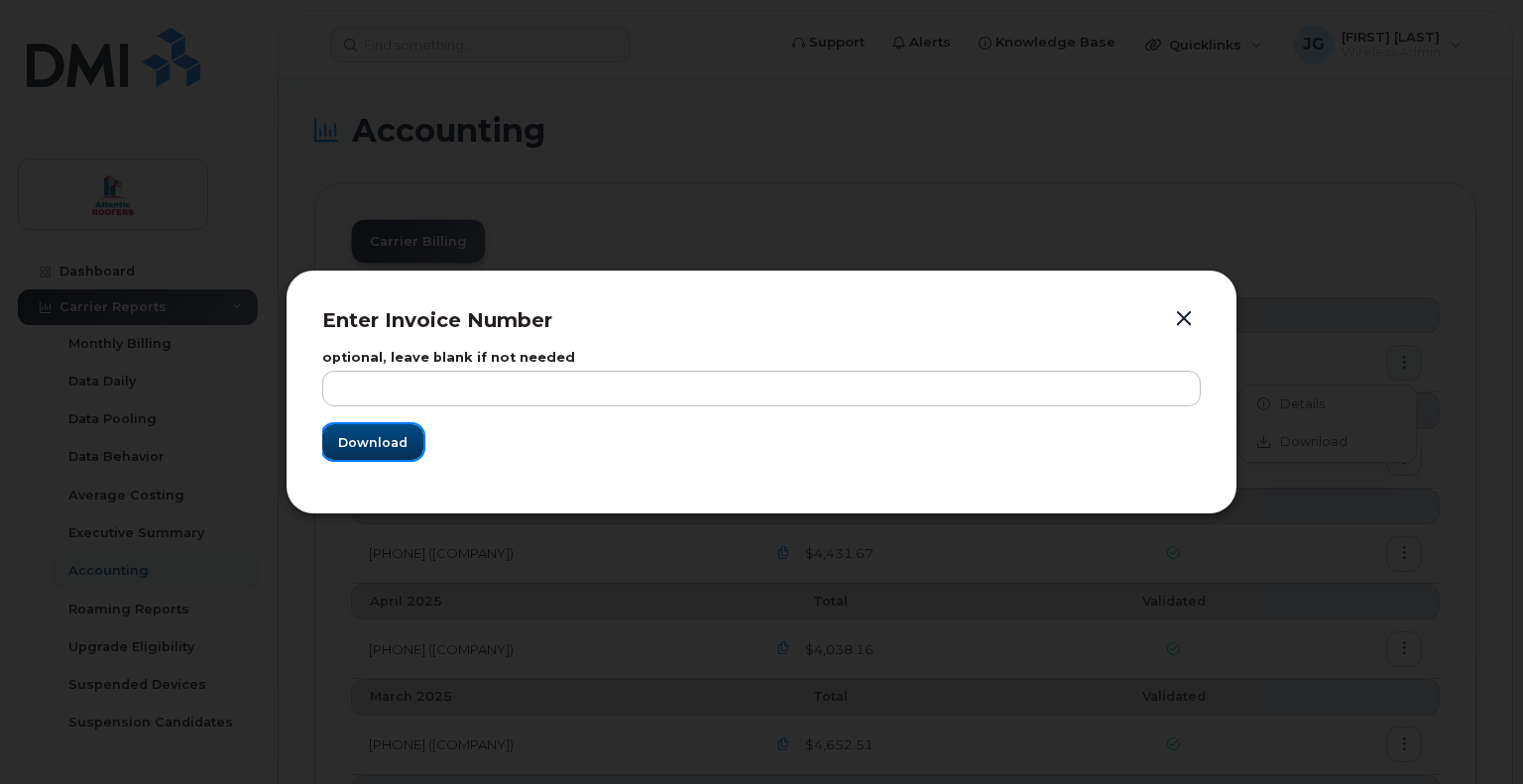 click on "Download" at bounding box center [373, 442] 